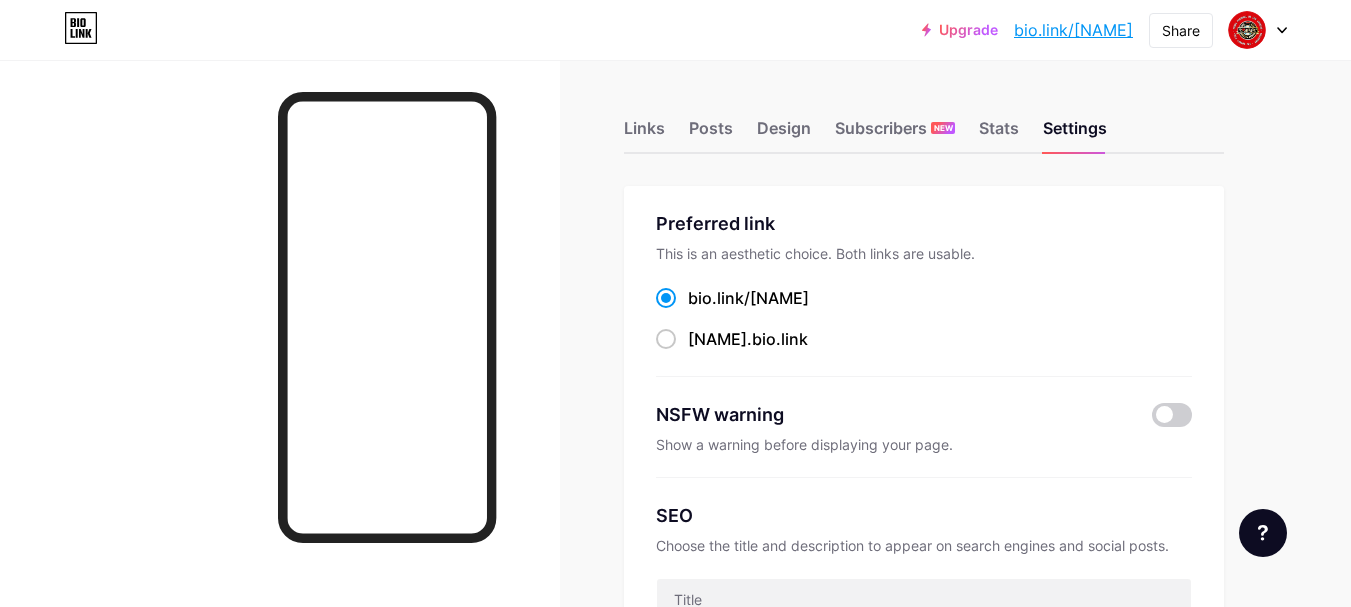 scroll, scrollTop: 0, scrollLeft: 0, axis: both 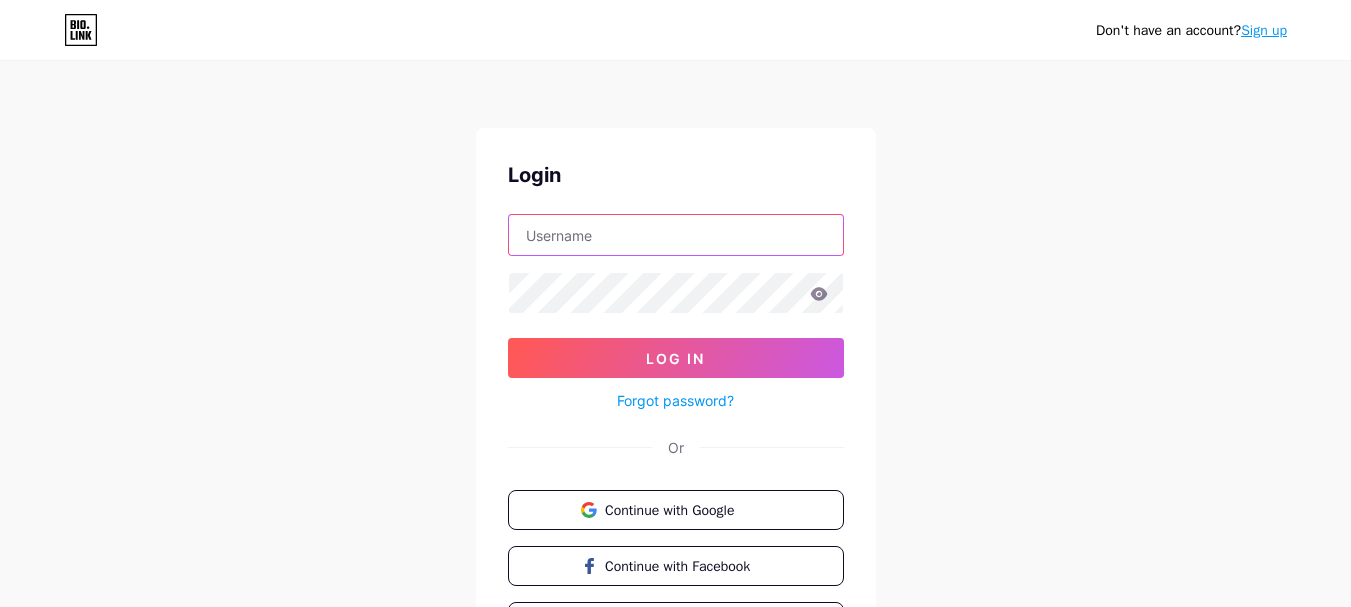 click at bounding box center [676, 235] 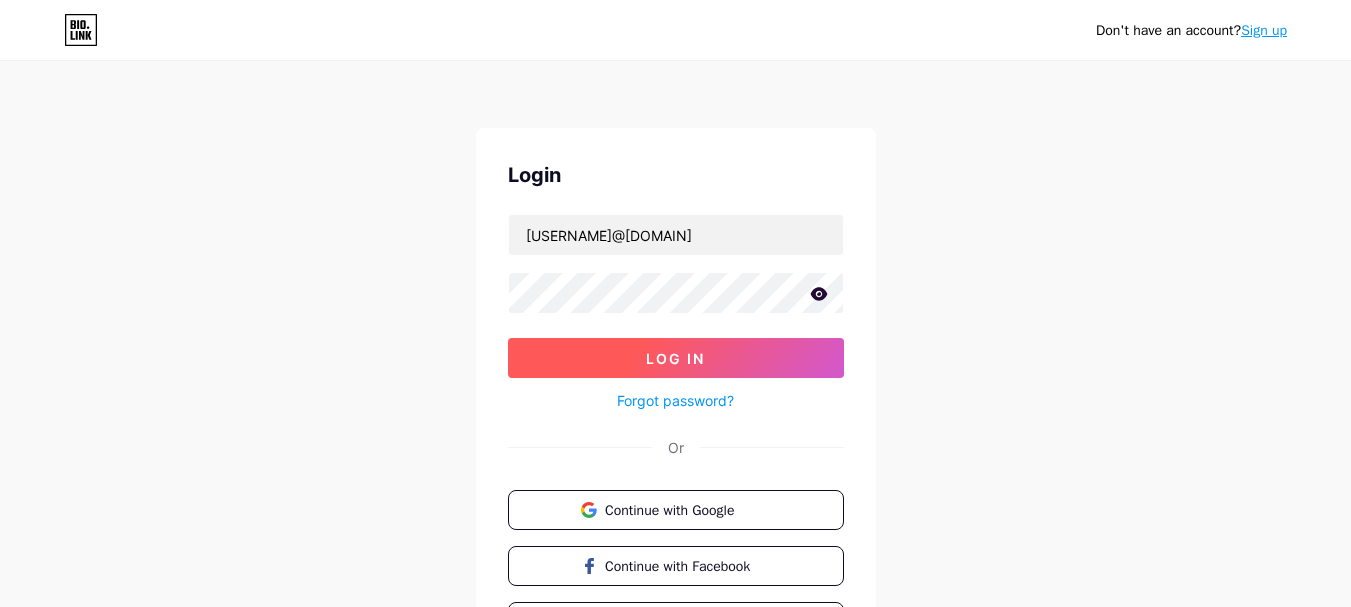click on "Log In" at bounding box center (676, 358) 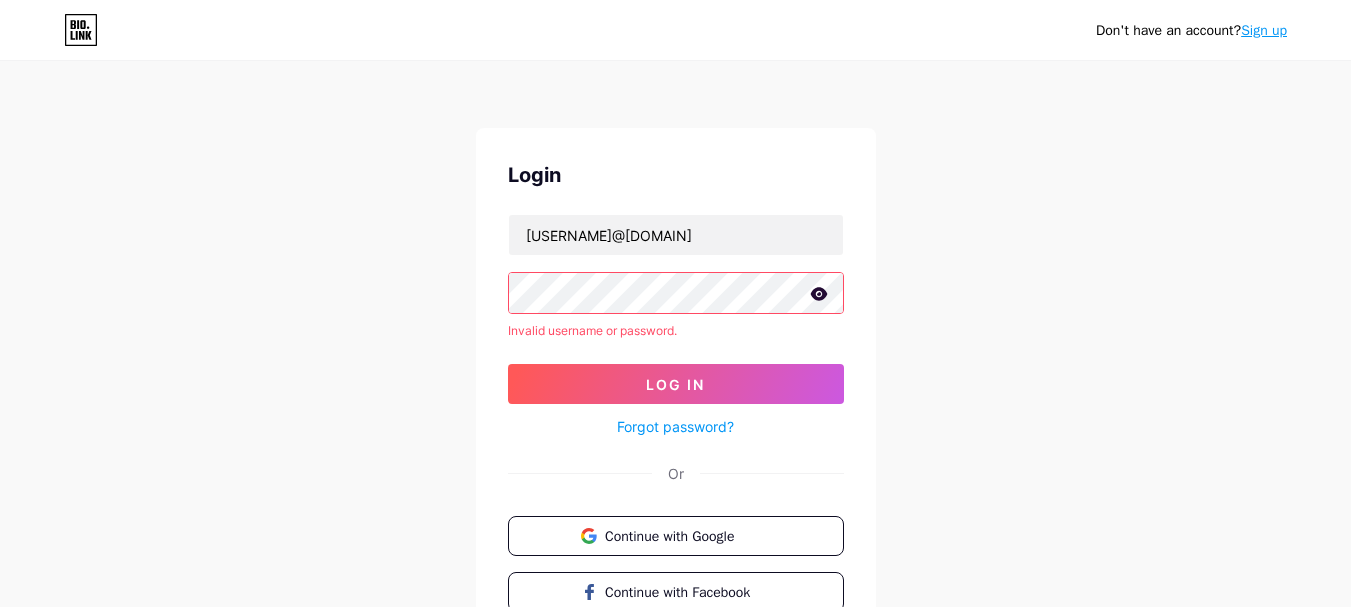 click 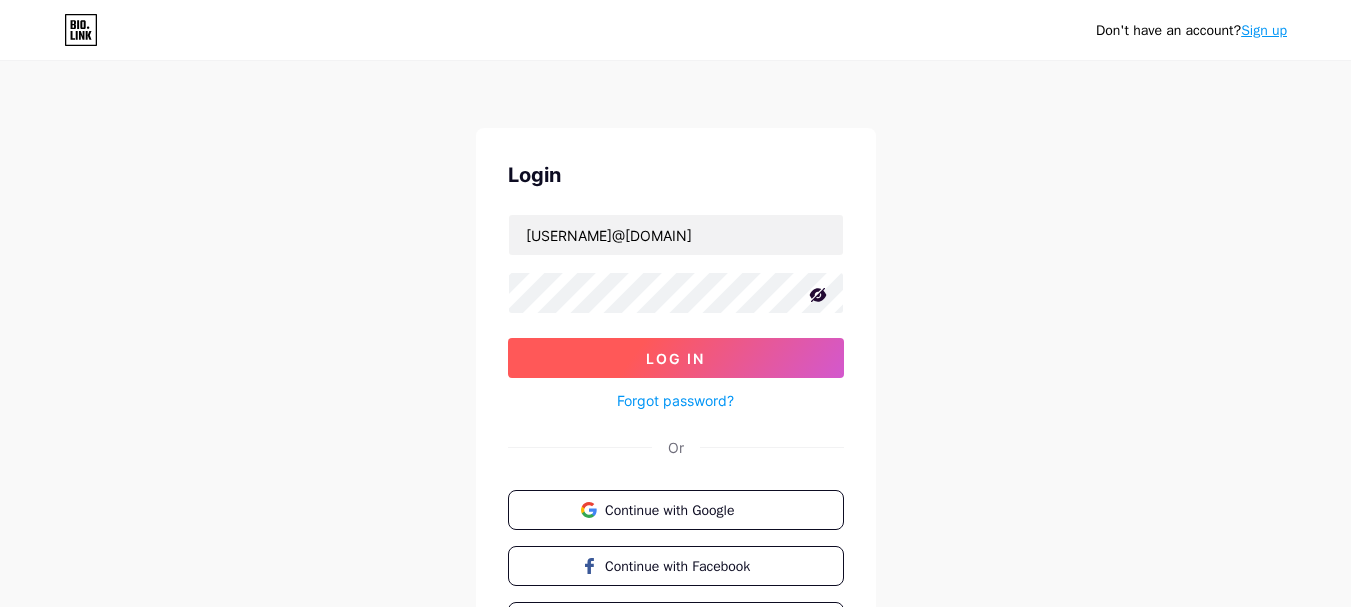 click on "Log In" at bounding box center [676, 358] 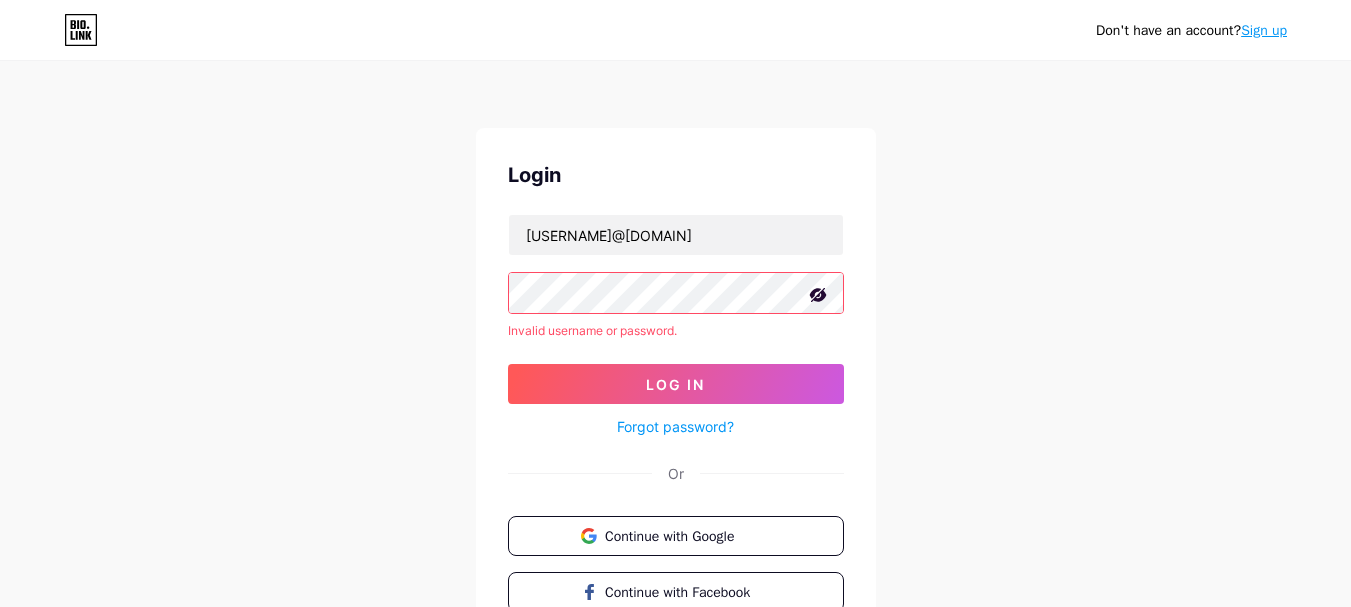 click on "Forgot password?" at bounding box center [675, 426] 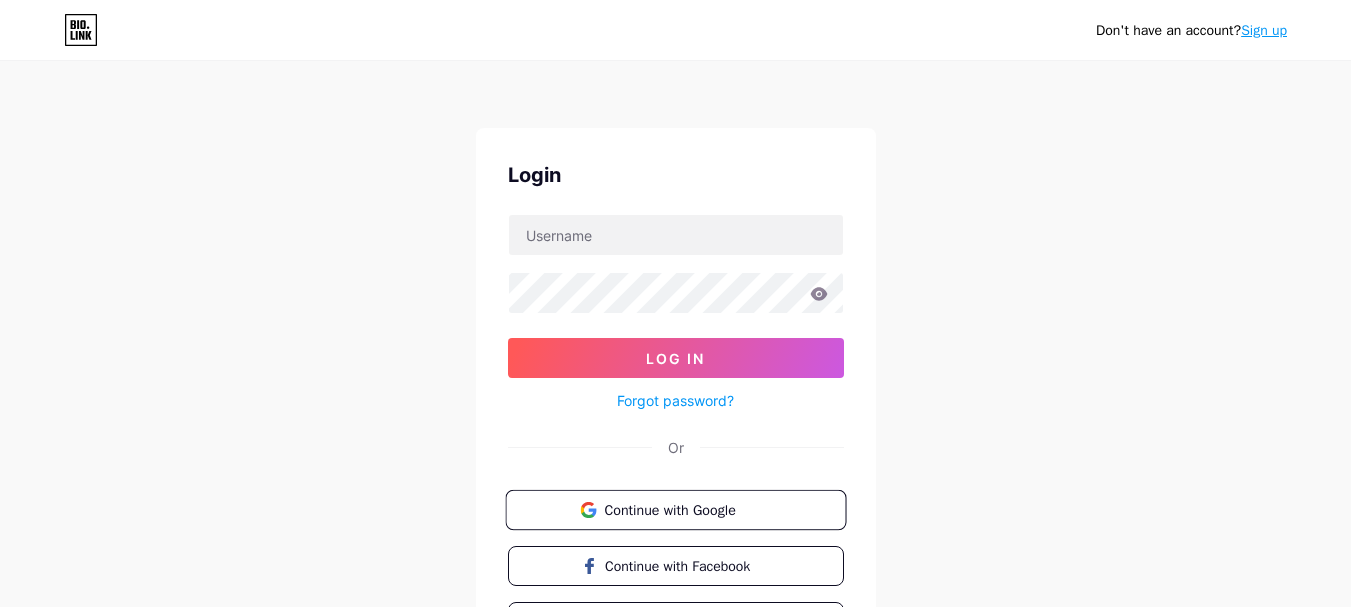 click on "Continue with Google" at bounding box center (687, 509) 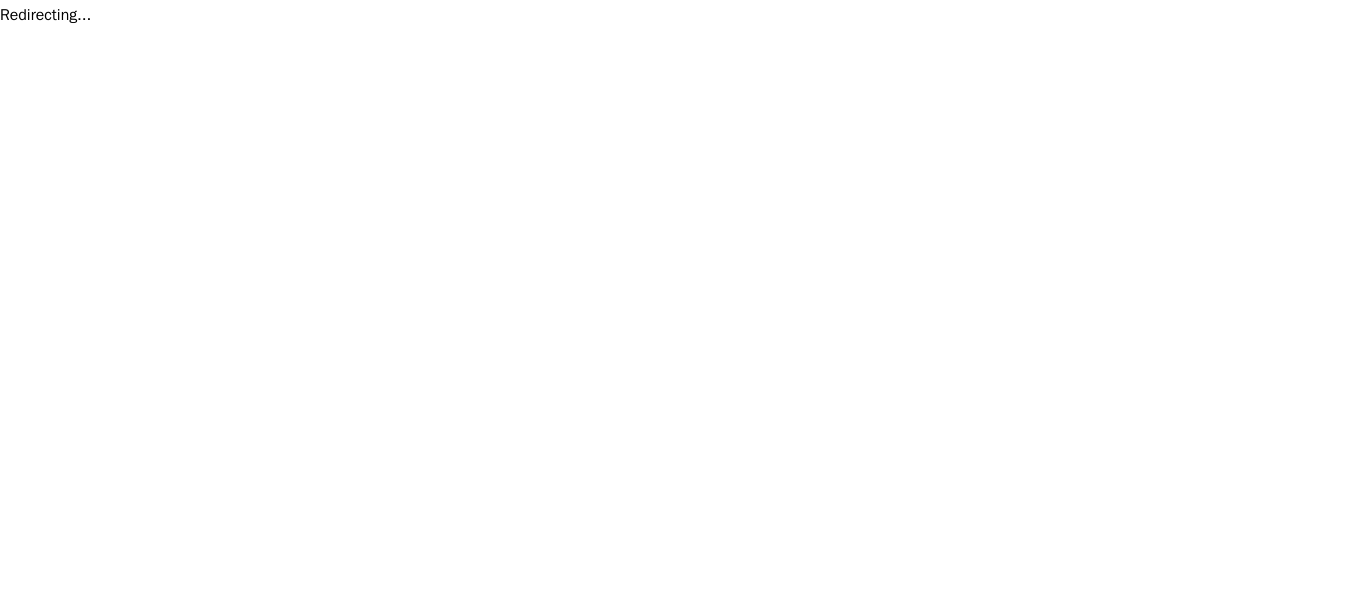 scroll, scrollTop: 0, scrollLeft: 0, axis: both 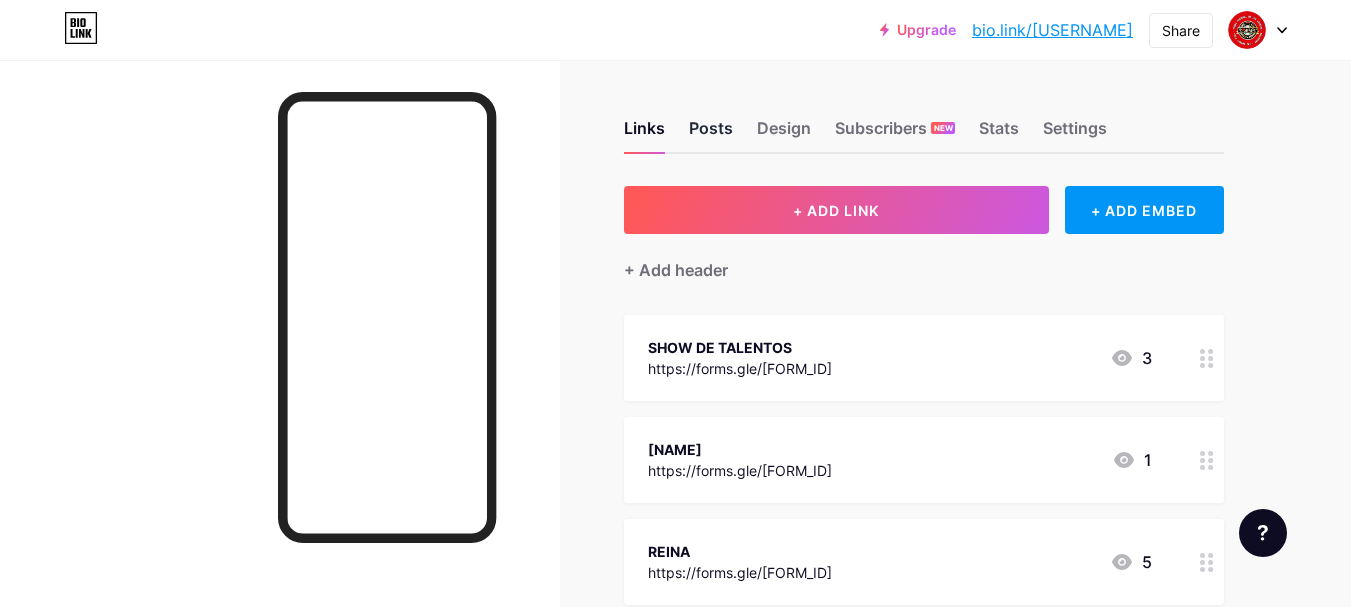 click on "Posts" at bounding box center [711, 134] 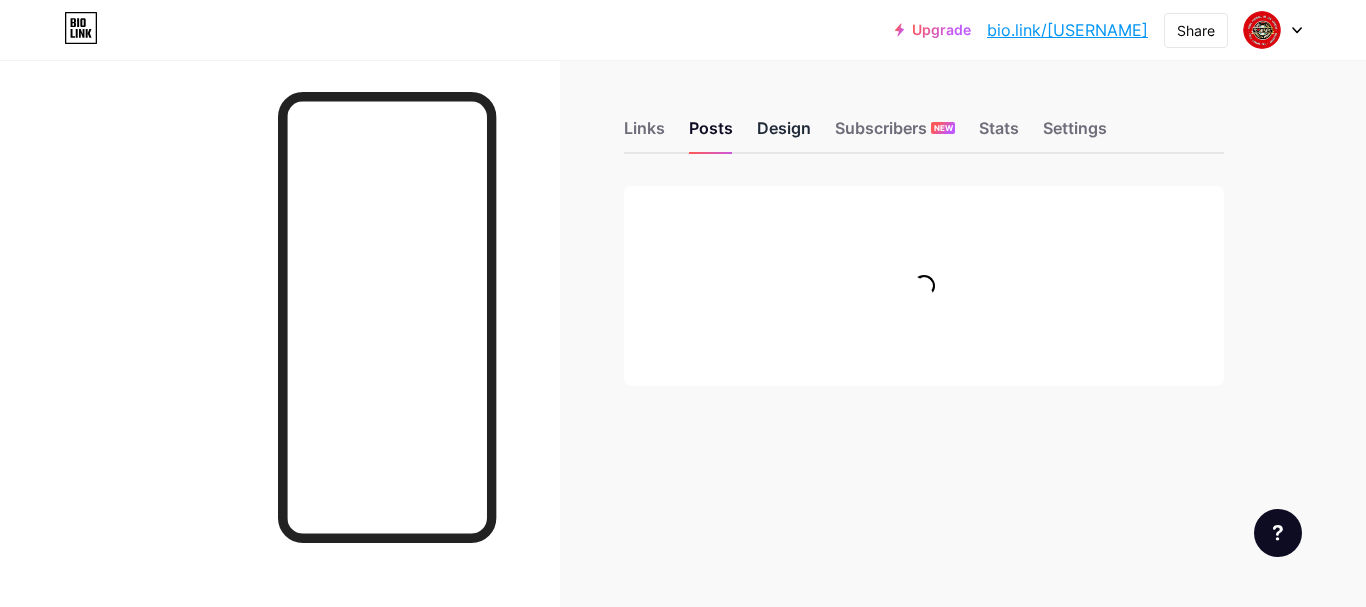click on "Design" at bounding box center (784, 134) 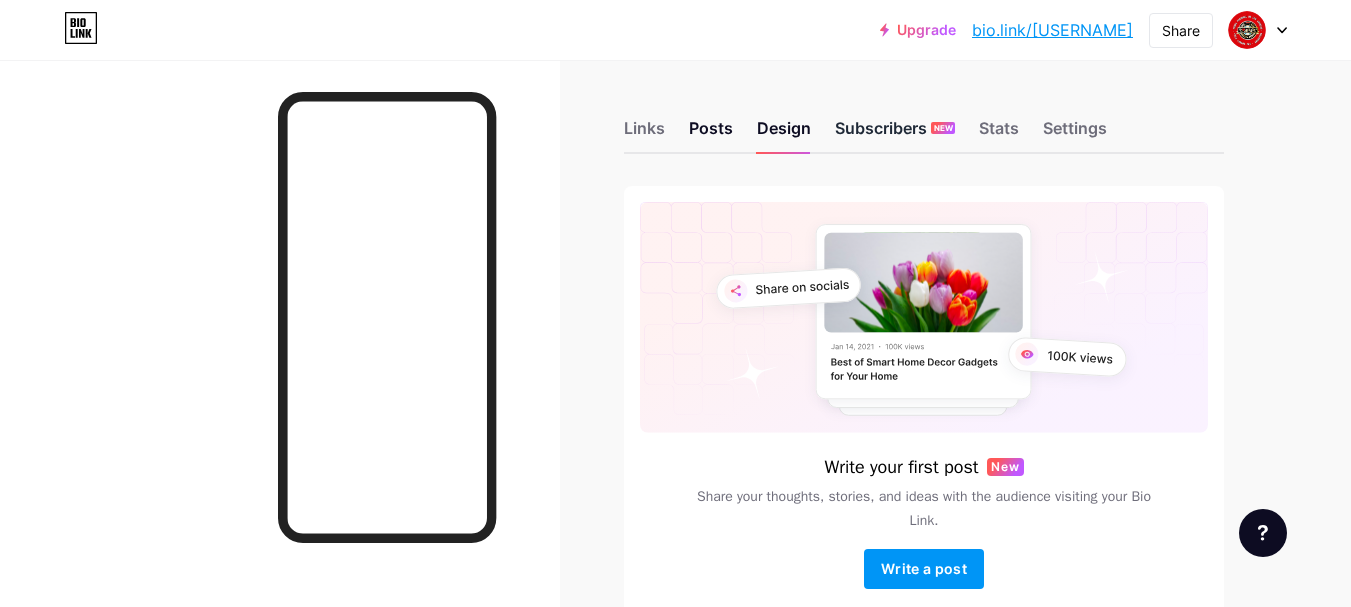 click on "Subscribers
NEW" at bounding box center (895, 134) 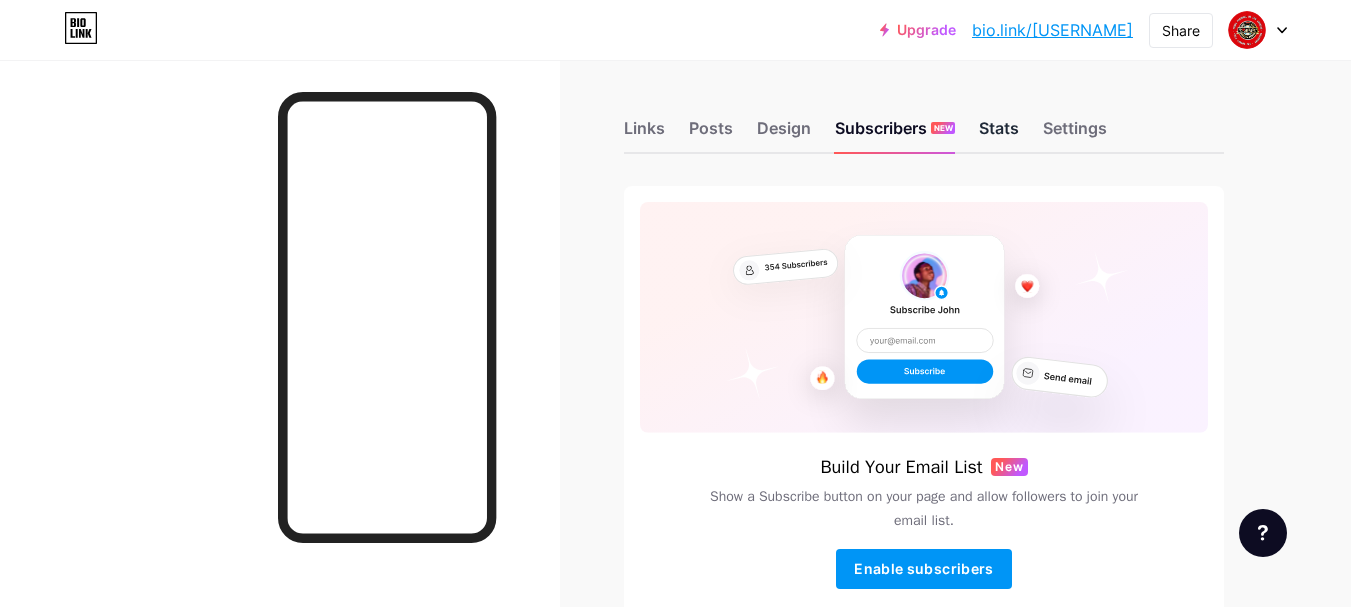 click on "Stats" at bounding box center (999, 134) 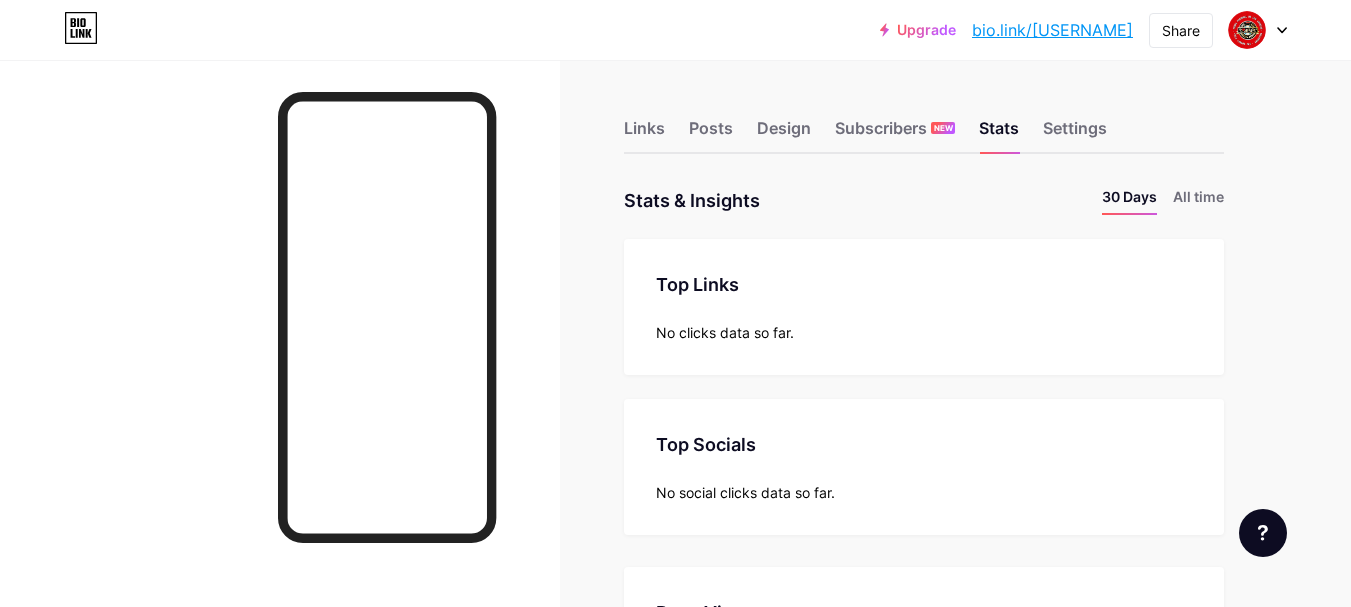 scroll, scrollTop: 999393, scrollLeft: 998649, axis: both 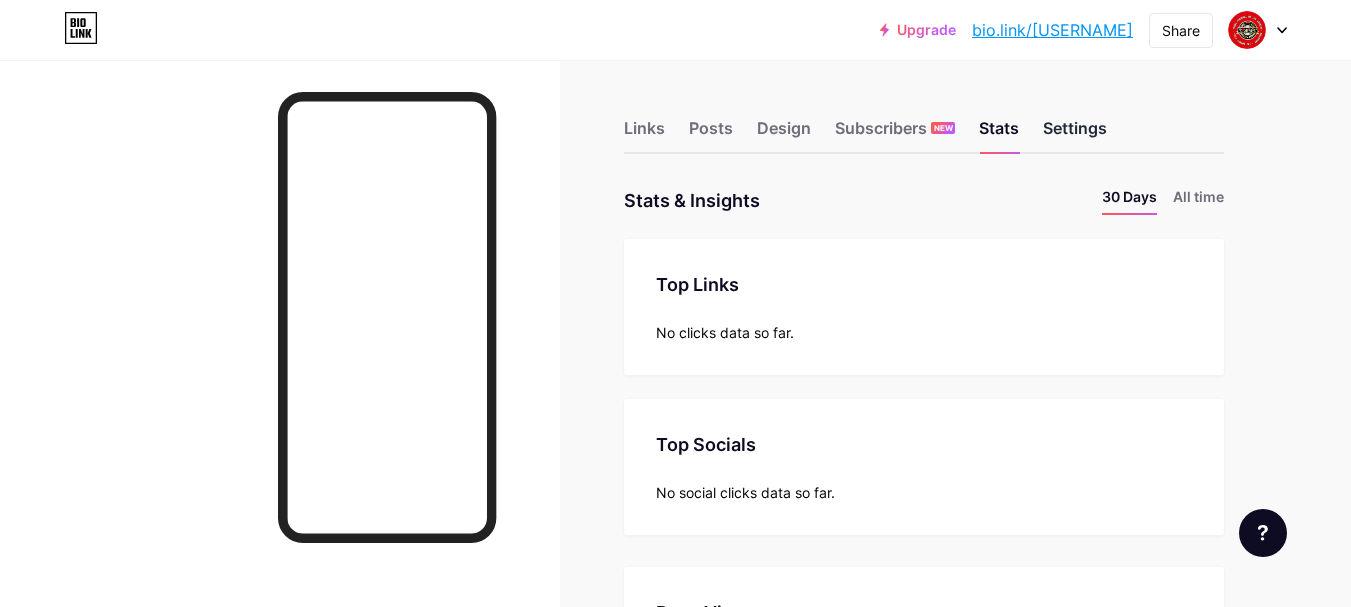 click on "Settings" at bounding box center [1075, 134] 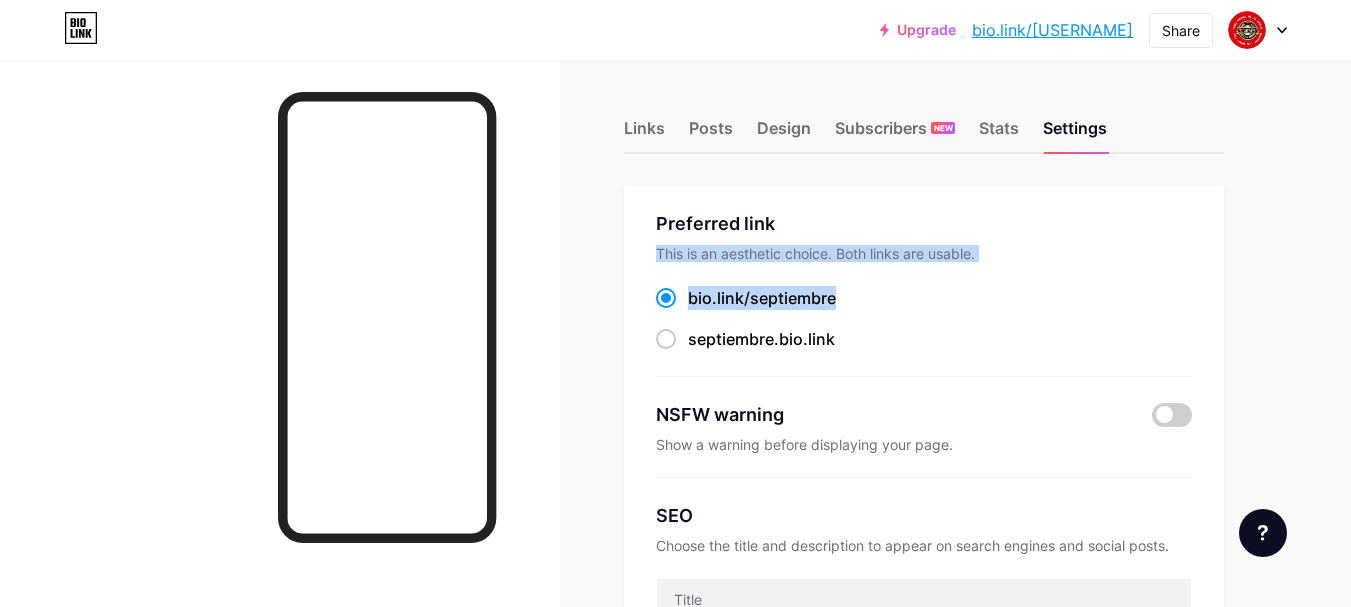 drag, startPoint x: 1318, startPoint y: 203, endPoint x: 1332, endPoint y: 286, distance: 84.17244 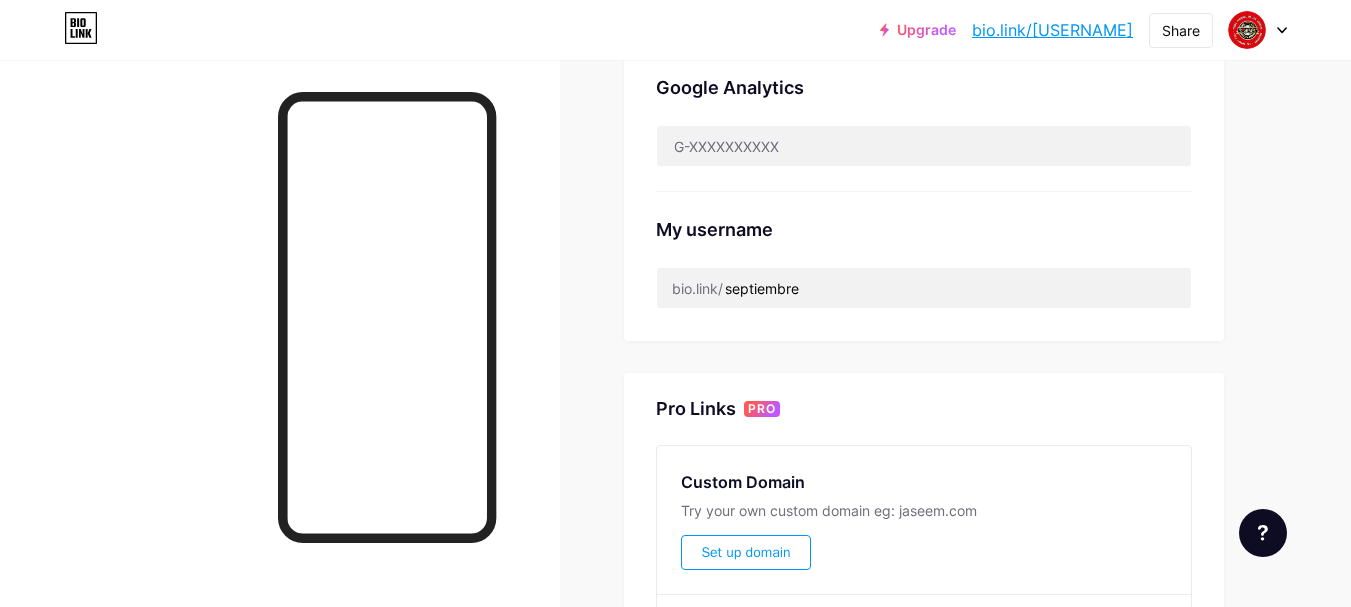scroll, scrollTop: 631, scrollLeft: 0, axis: vertical 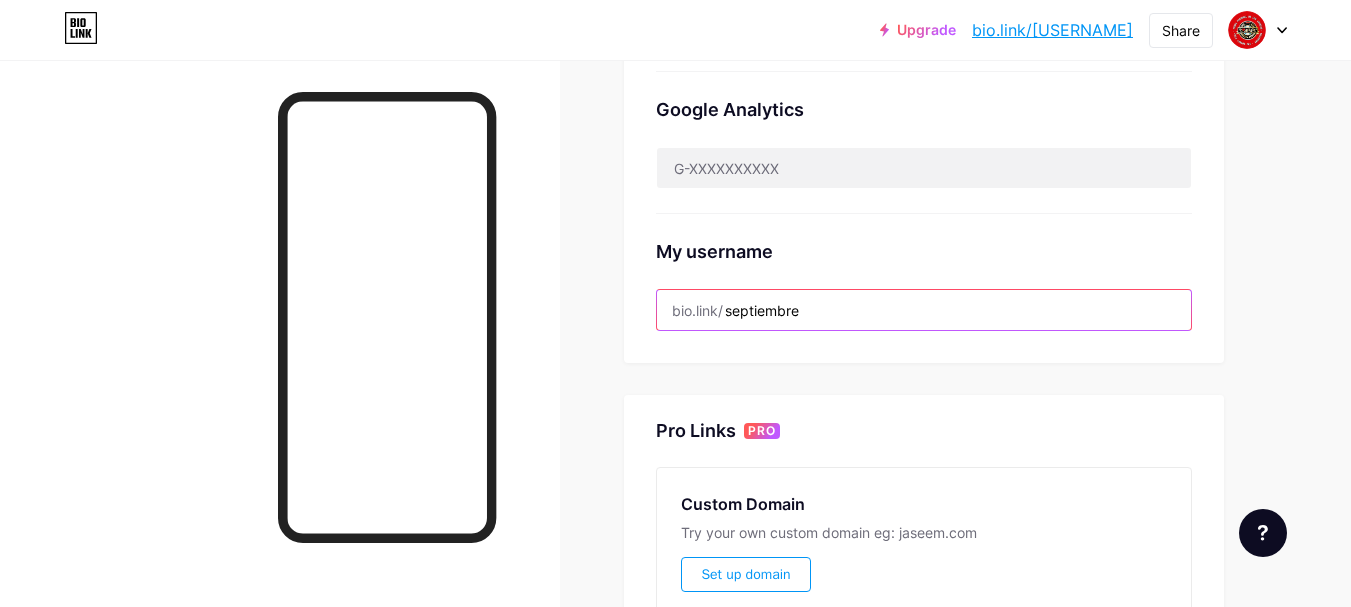 click on "septiembre" at bounding box center [924, 310] 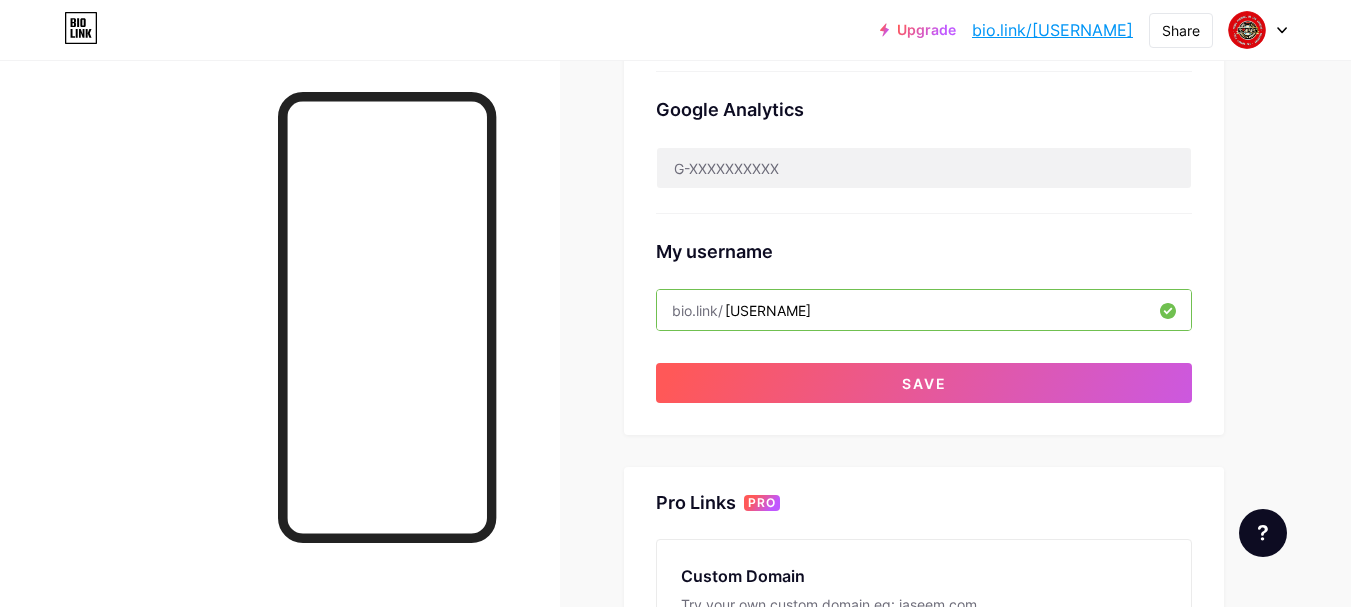 type on "septiembre" 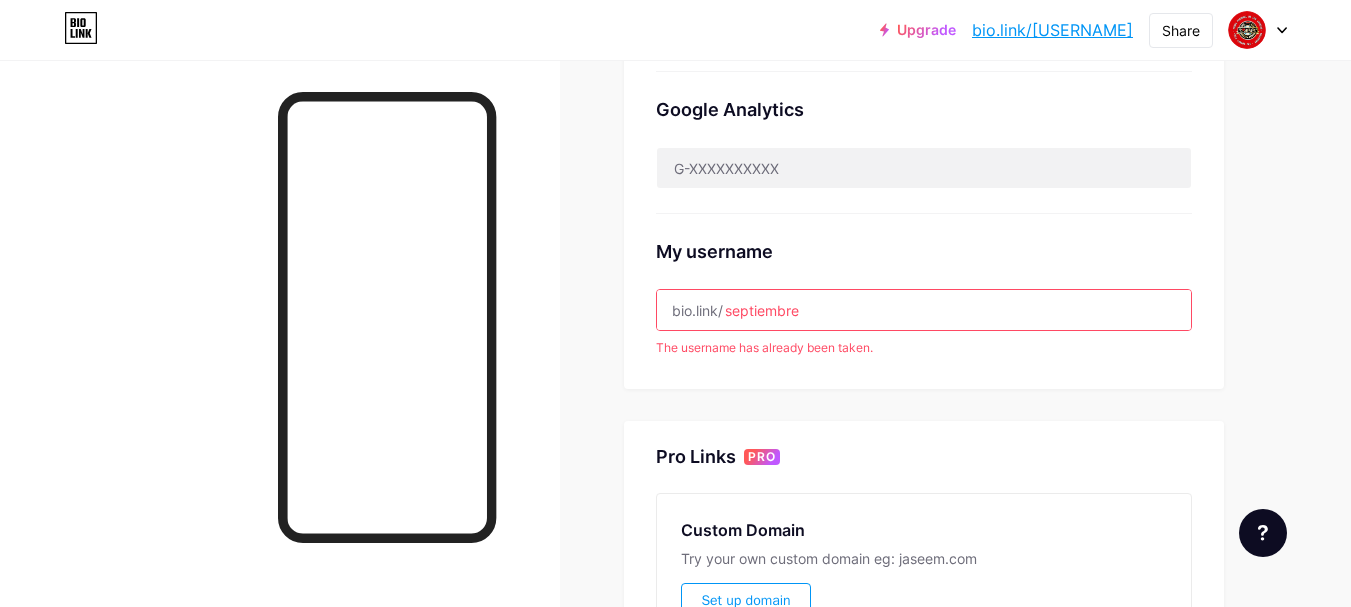 click on "septiembre" at bounding box center (924, 310) 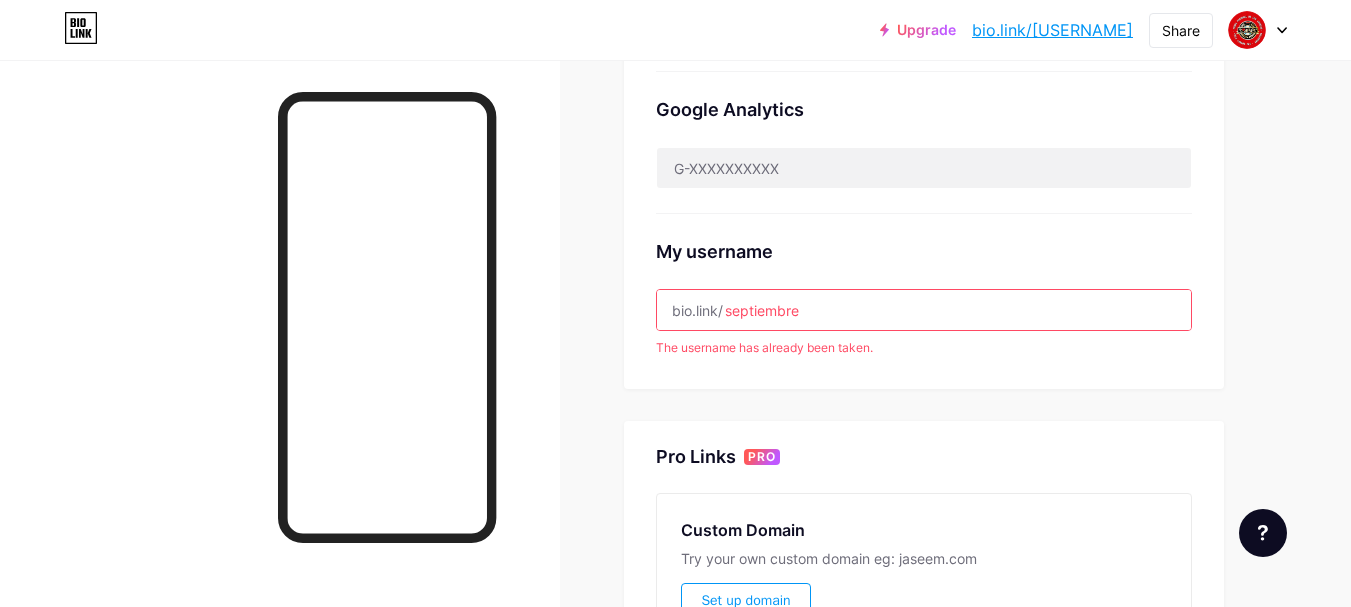 click on "Preferred link   This is an aesthetic choice. Both links are usable.
bio.link/ septiembre       septiembre .bio.link
NSFW warning       Show a warning before displaying your page.     SEO   Choose the title and description to appear on search engines and social posts.           Google Analytics       My username   bio.link/   septiembre     The username has already been taken." at bounding box center (924, -28) 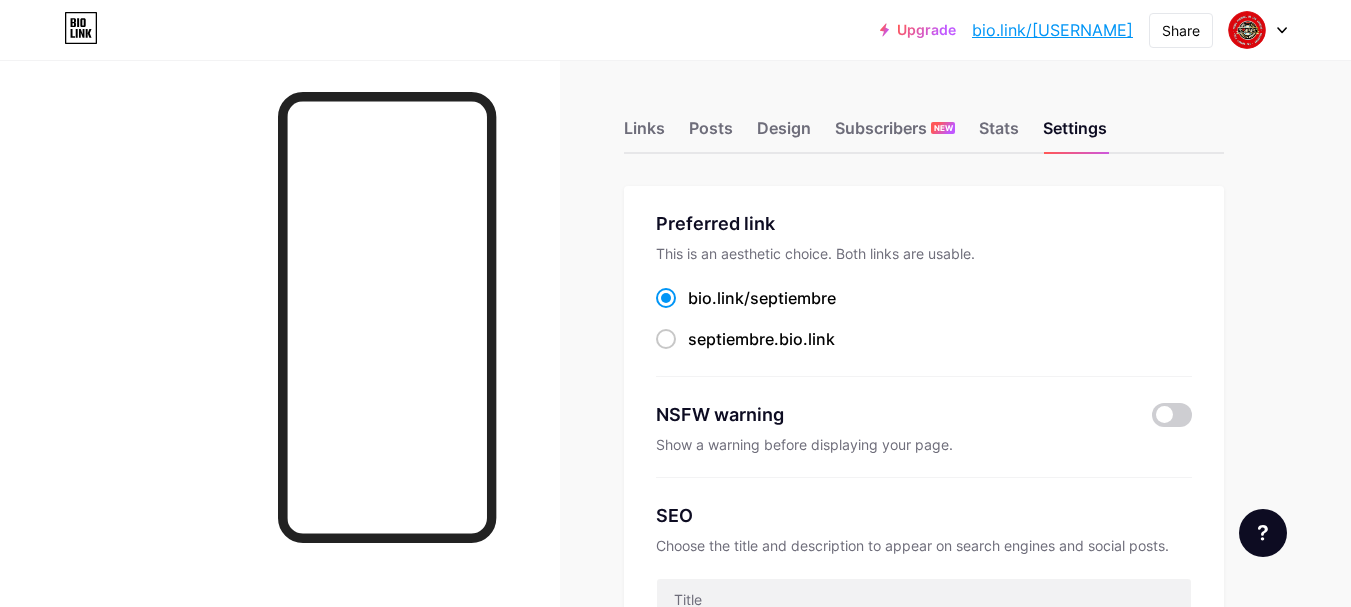 scroll, scrollTop: 0, scrollLeft: 0, axis: both 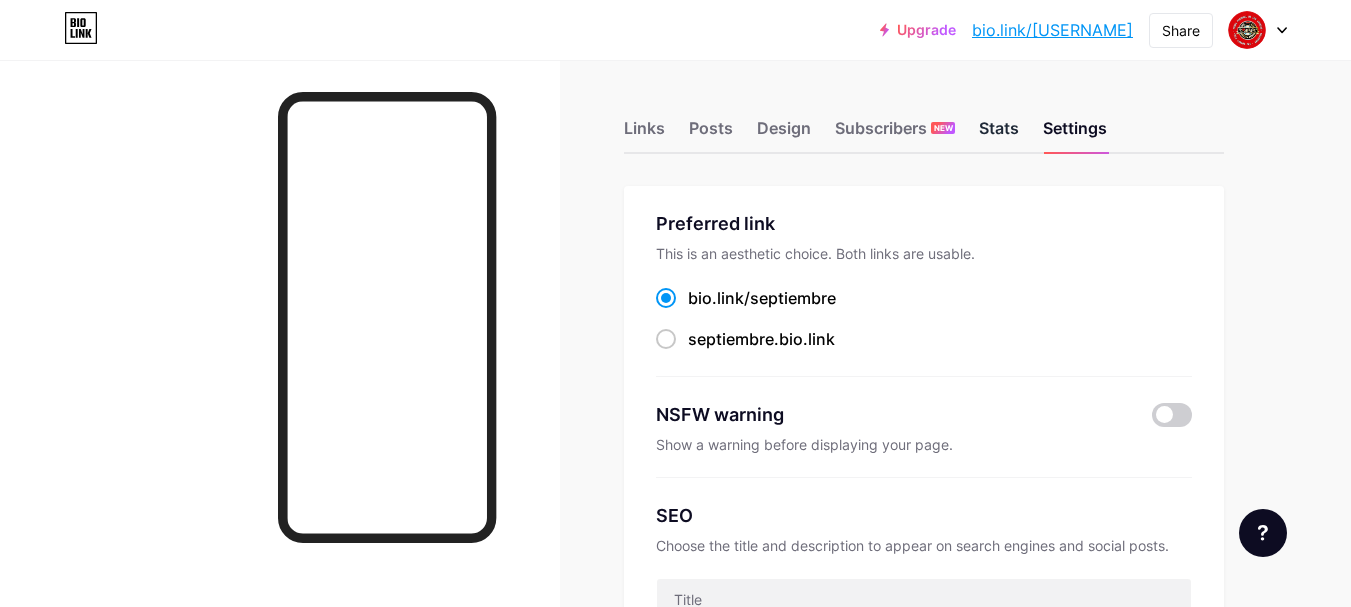 click on "Stats" at bounding box center (999, 134) 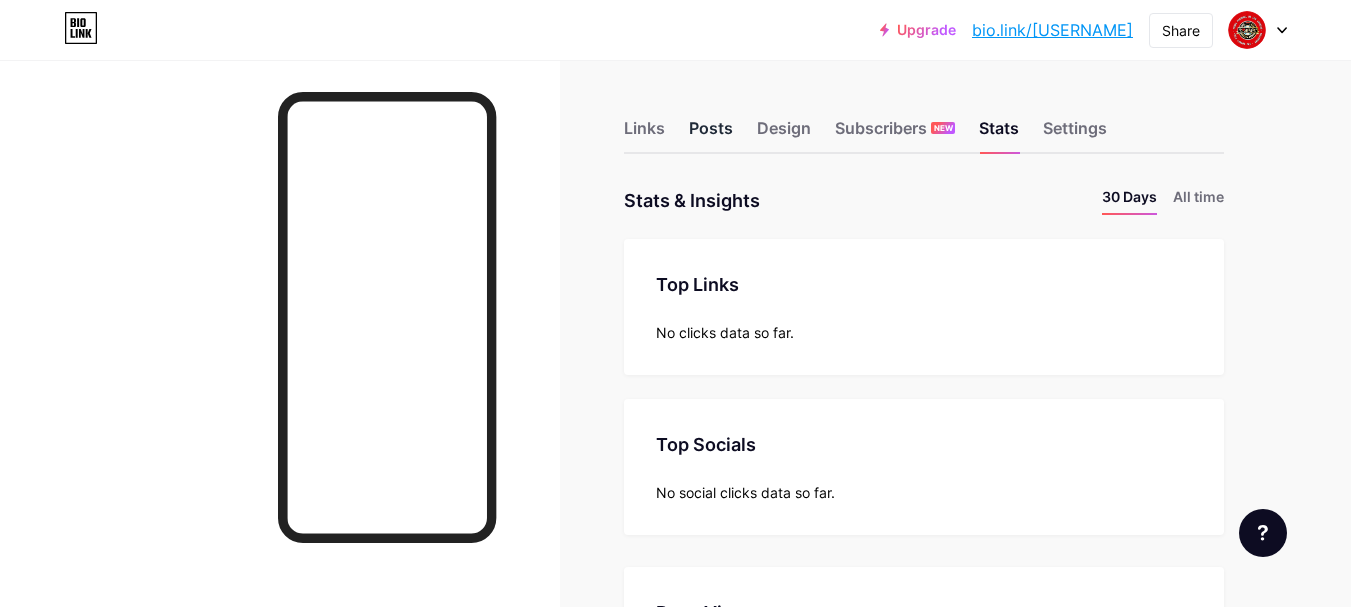 scroll, scrollTop: 999393, scrollLeft: 998649, axis: both 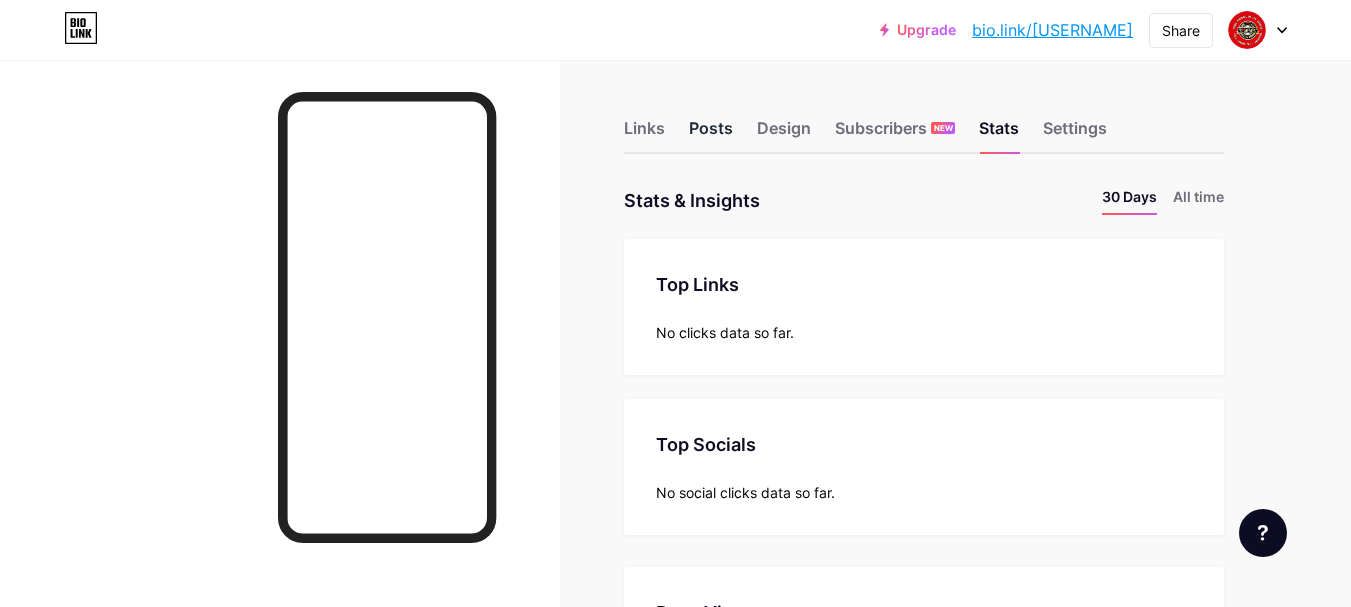 click on "Posts" at bounding box center (711, 134) 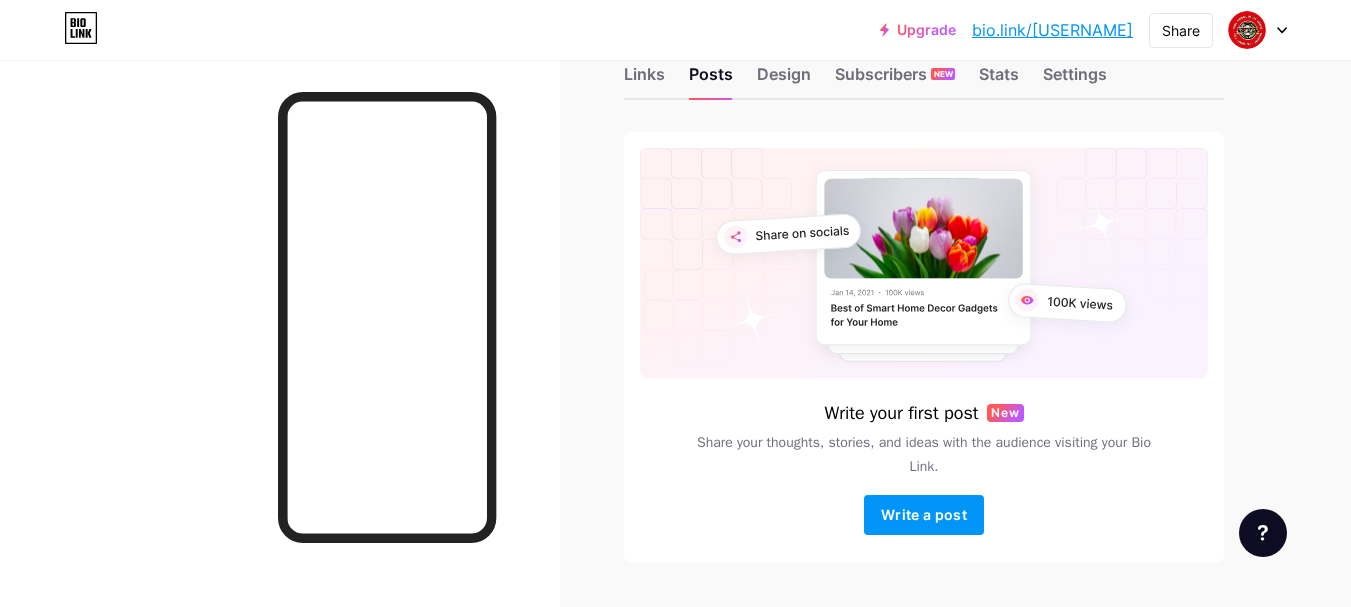 scroll, scrollTop: 110, scrollLeft: 0, axis: vertical 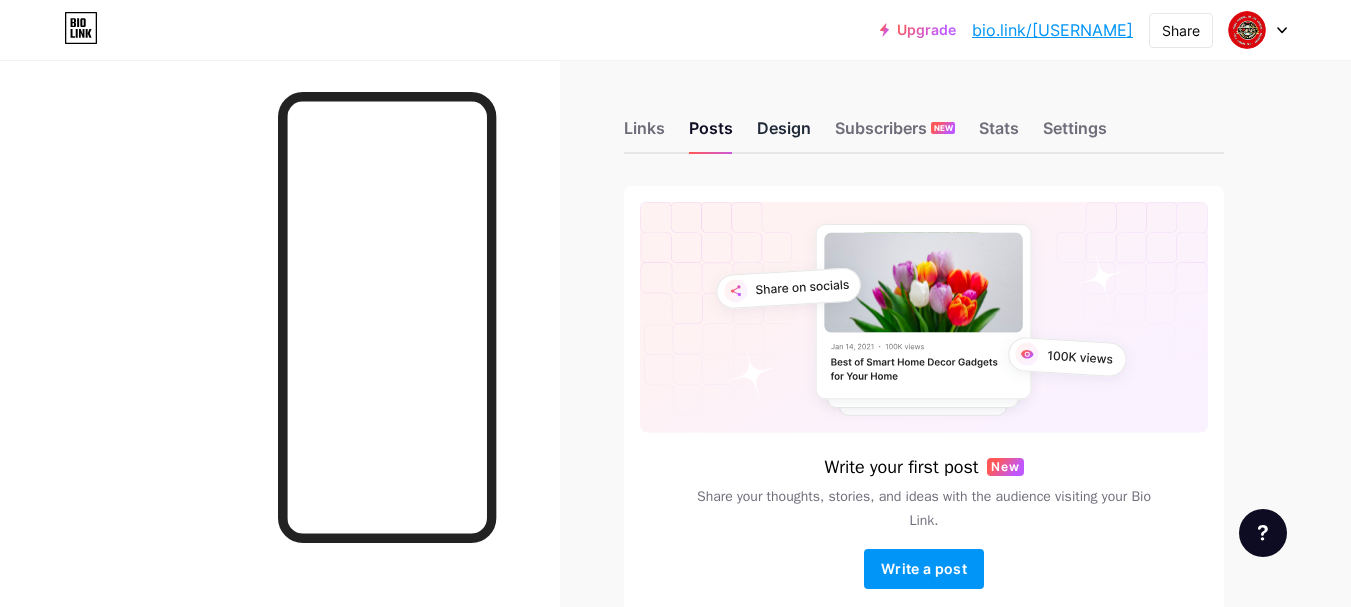 click on "Design" at bounding box center [784, 134] 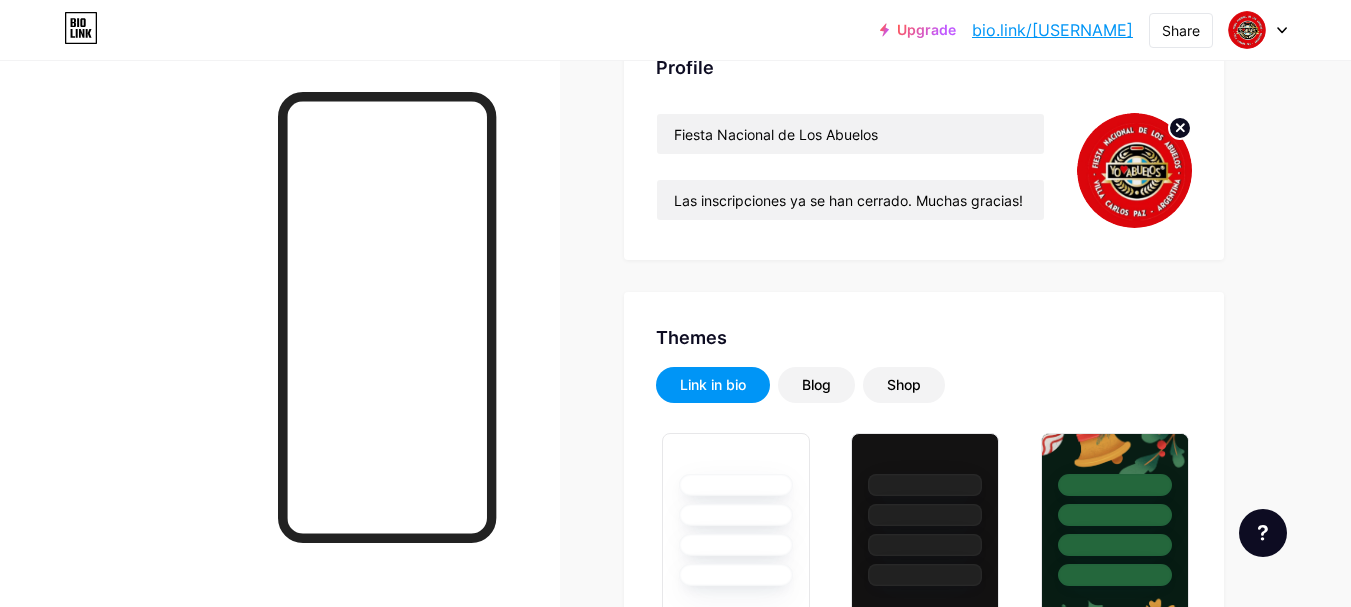 scroll, scrollTop: 0, scrollLeft: 0, axis: both 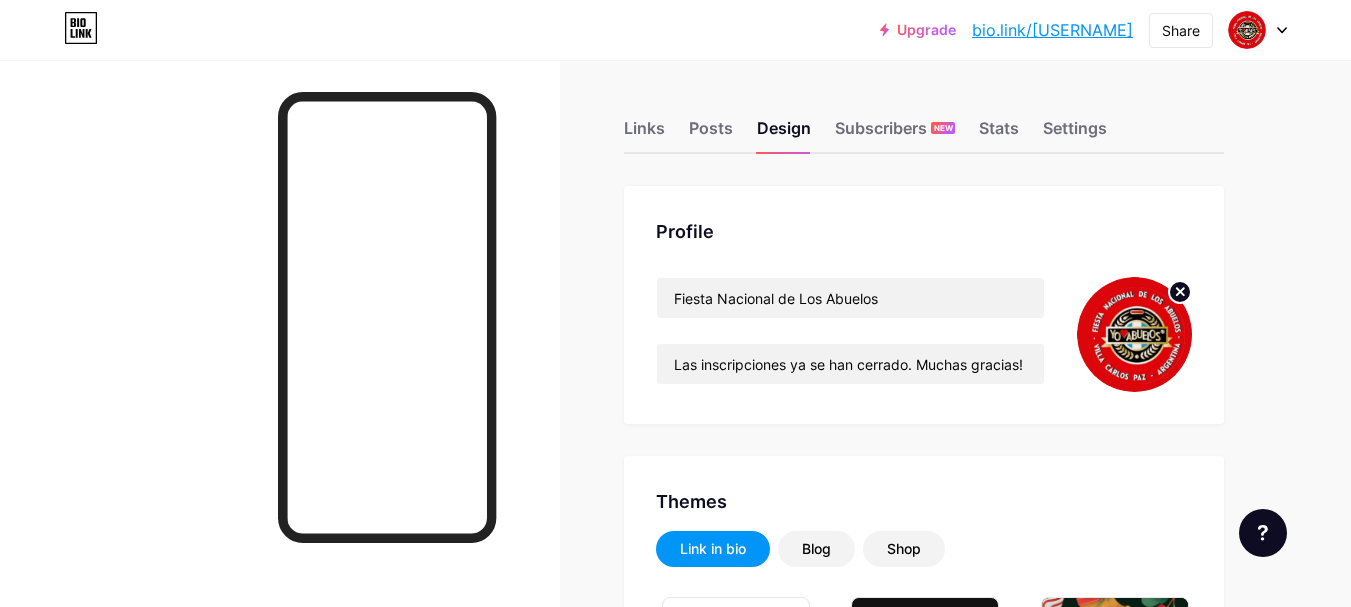 type on "#db060c" 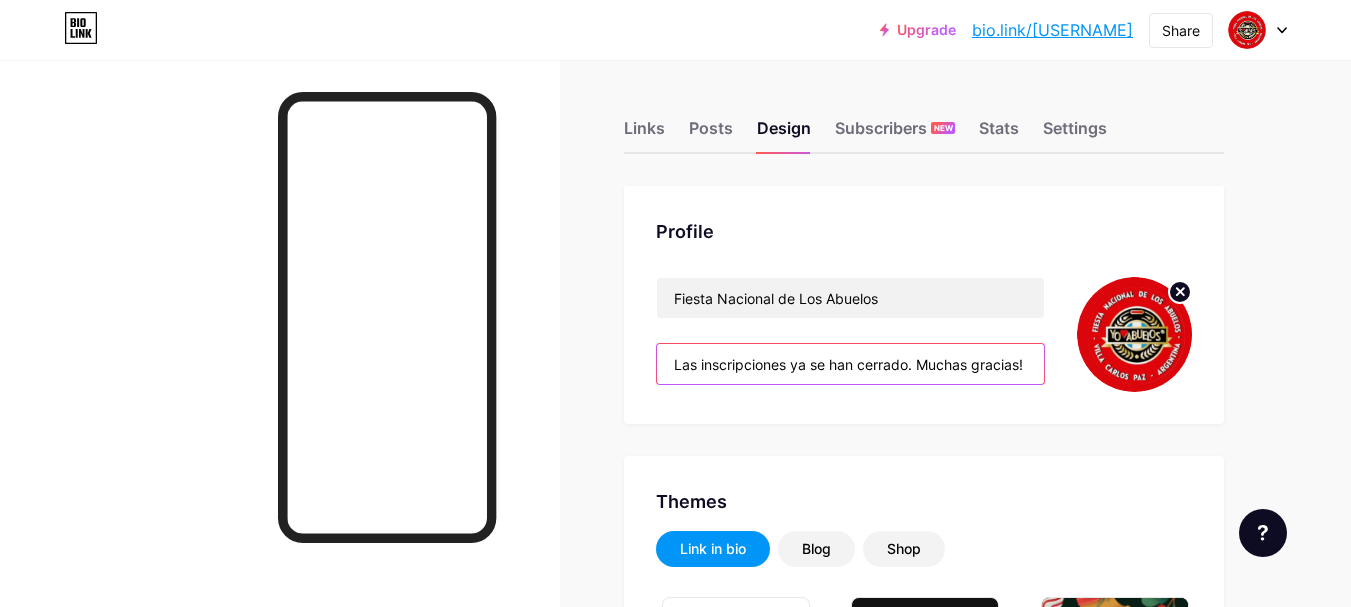 scroll, scrollTop: 0, scrollLeft: 103, axis: horizontal 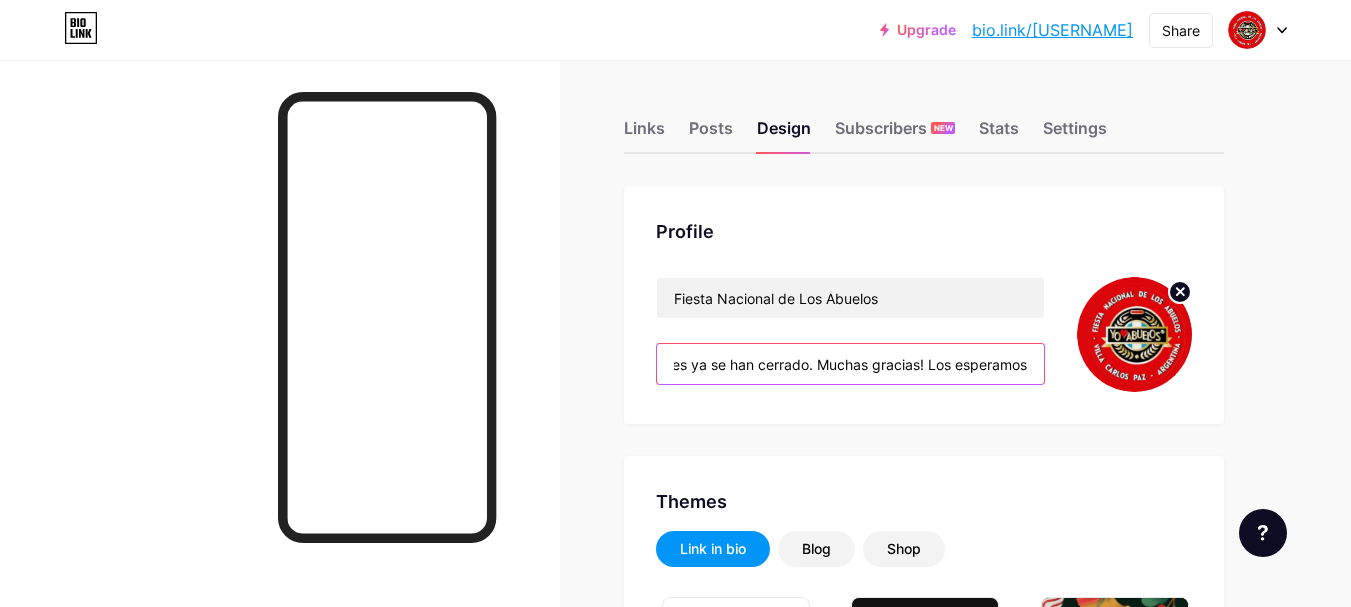 drag, startPoint x: 668, startPoint y: 364, endPoint x: 1261, endPoint y: 315, distance: 595.021 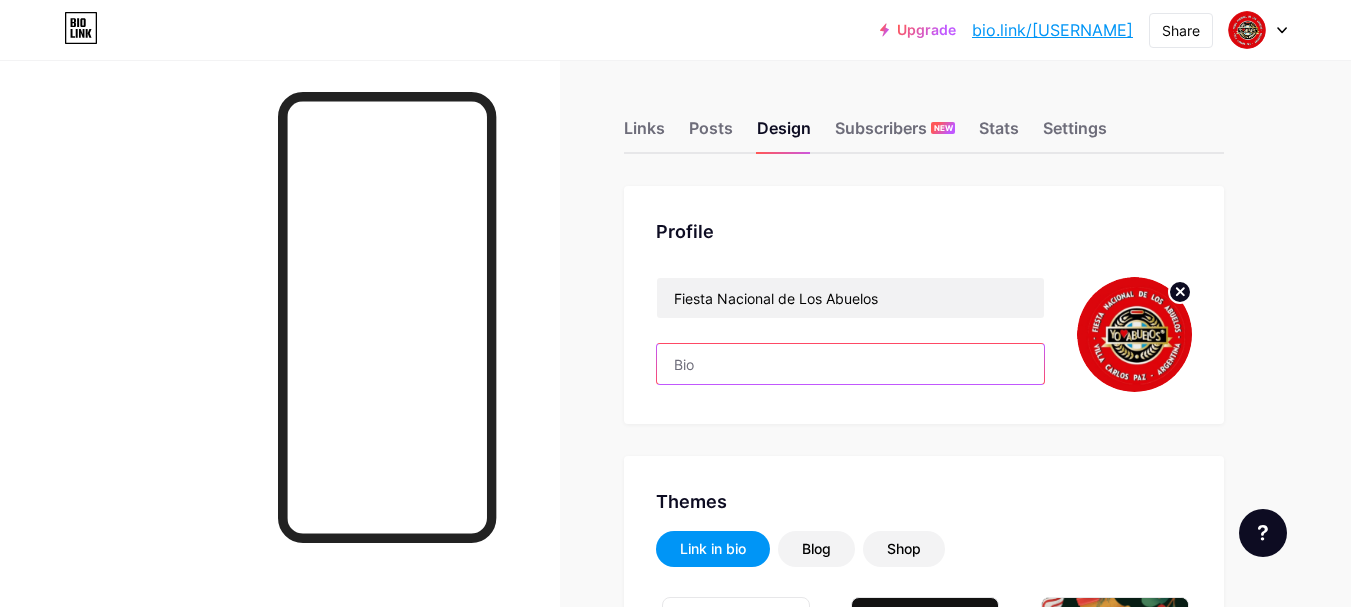 scroll, scrollTop: 0, scrollLeft: 0, axis: both 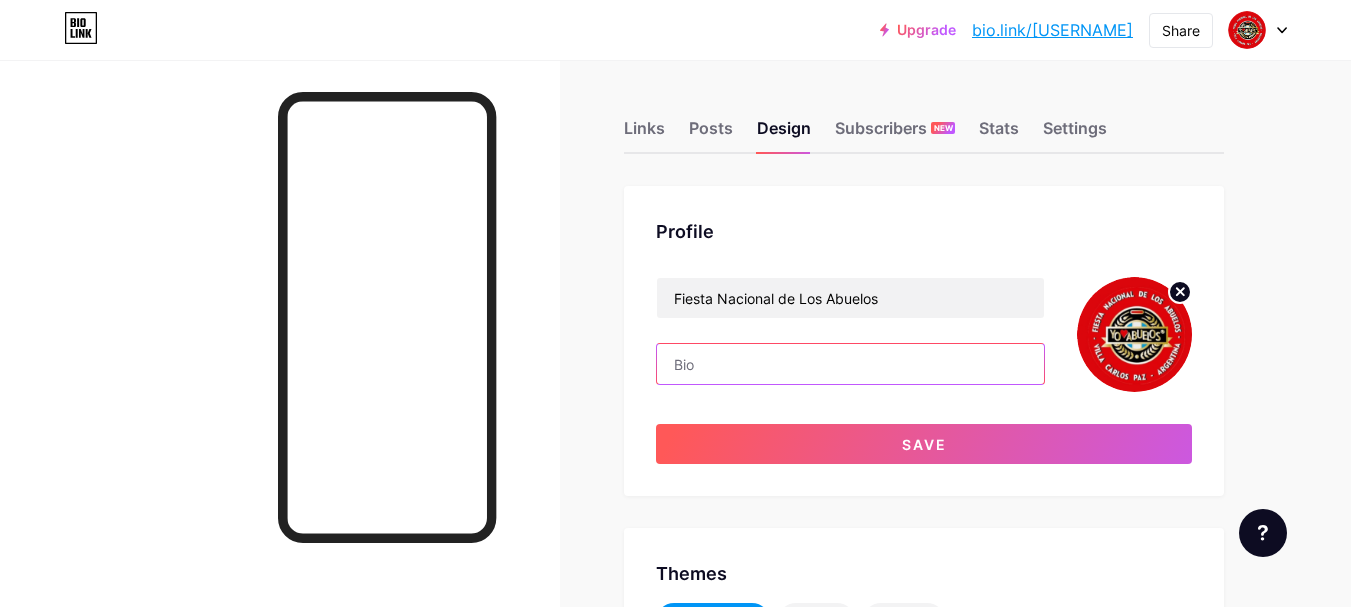 type on "m" 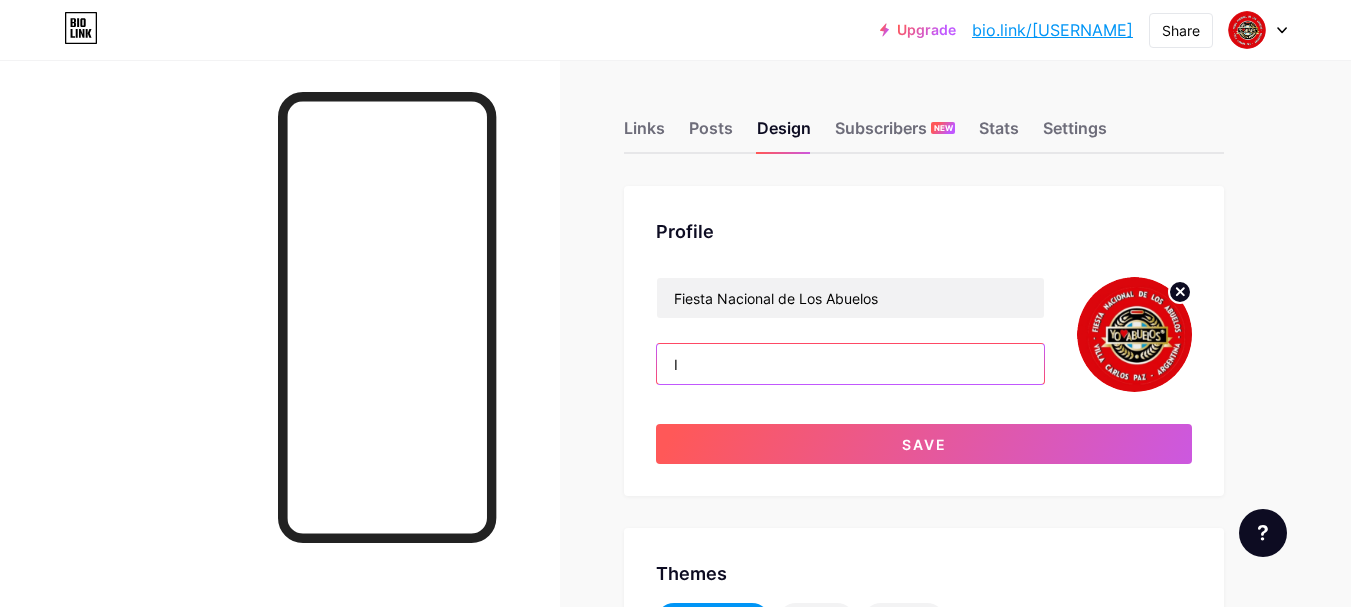 type on "Inscribete en nuestras actividades. Te esperamos para festejar nuestros 30 años!" 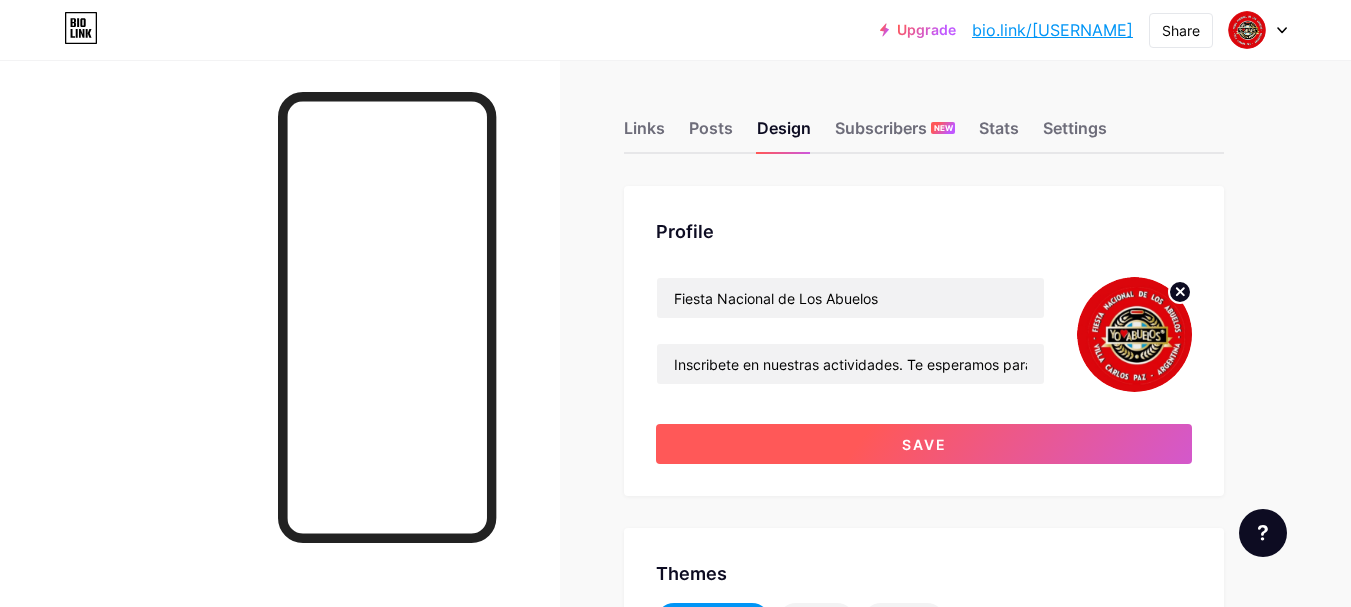 click on "Save" at bounding box center [924, 444] 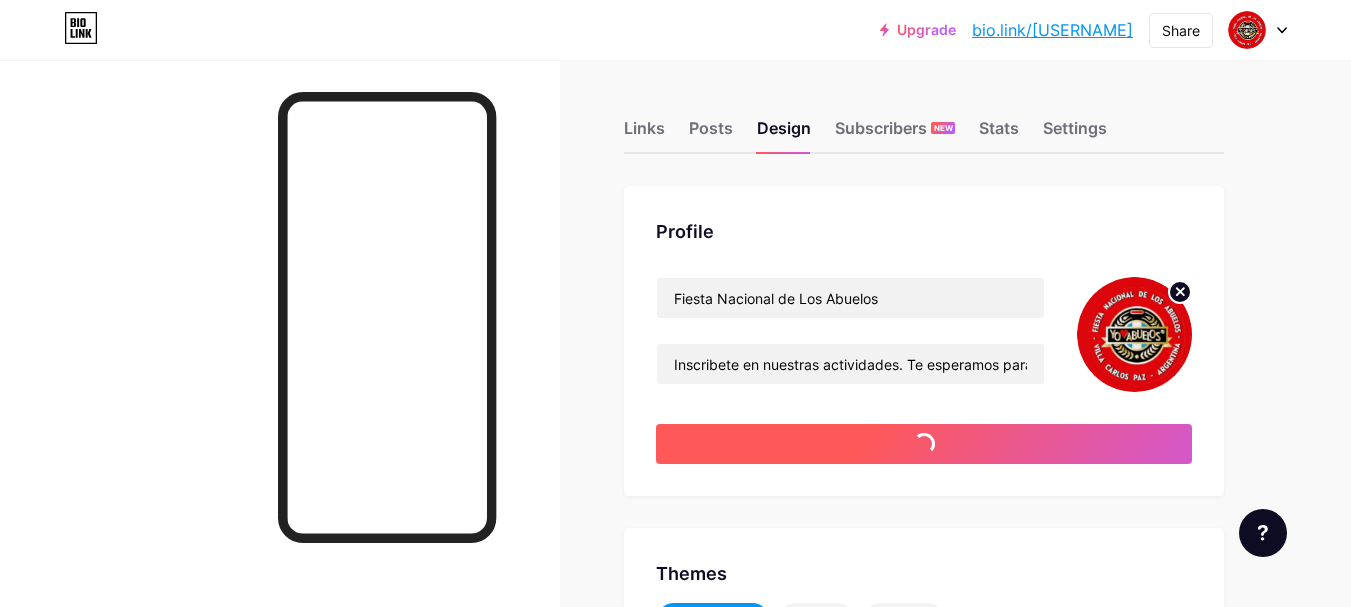 type on "#db060c" 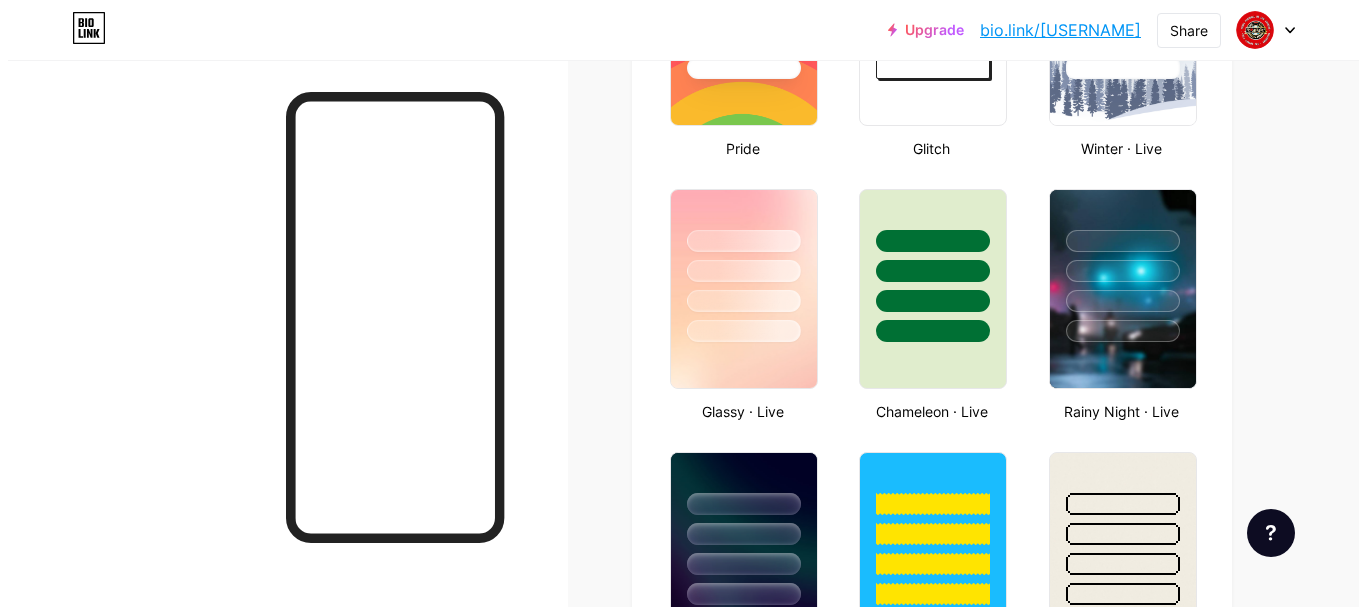 scroll, scrollTop: 0, scrollLeft: 0, axis: both 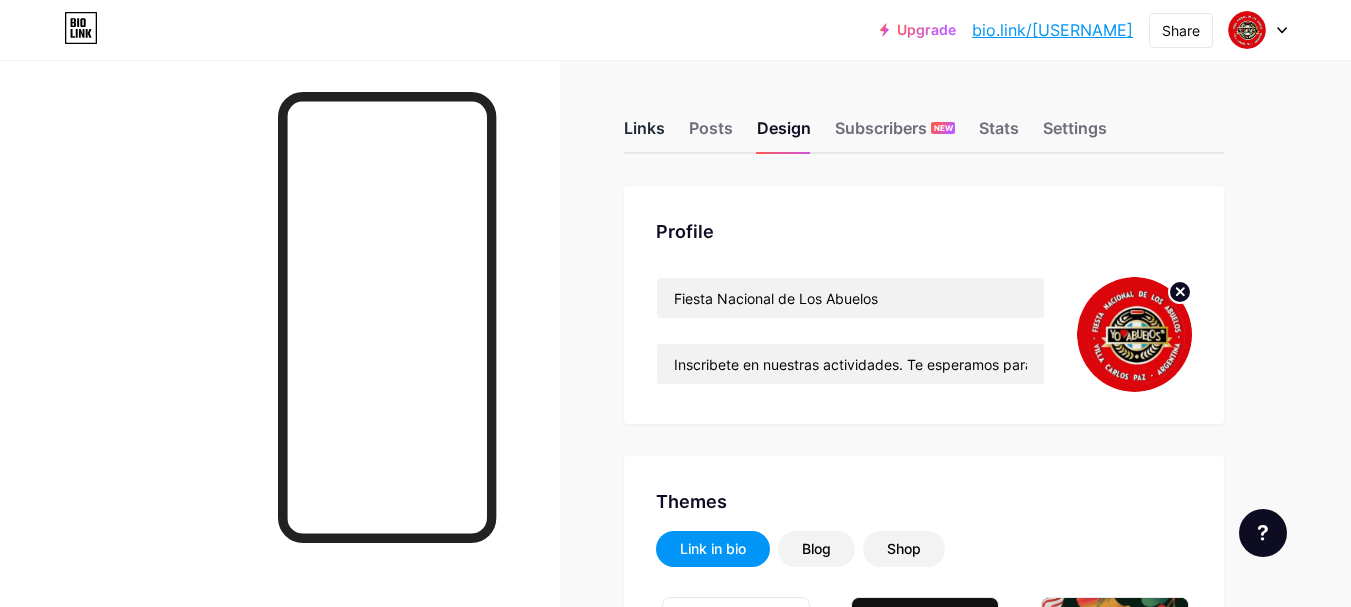 click on "Links" at bounding box center (644, 134) 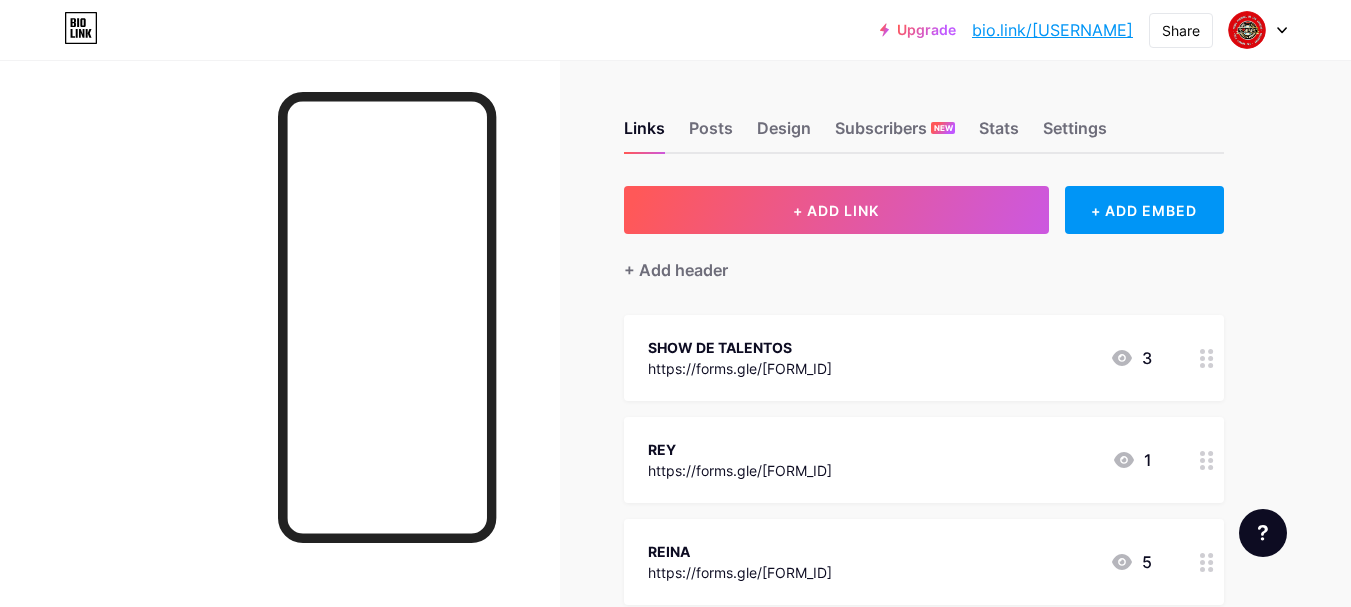 click on "https://forms.gle/[FORM_ID]" at bounding box center [740, 368] 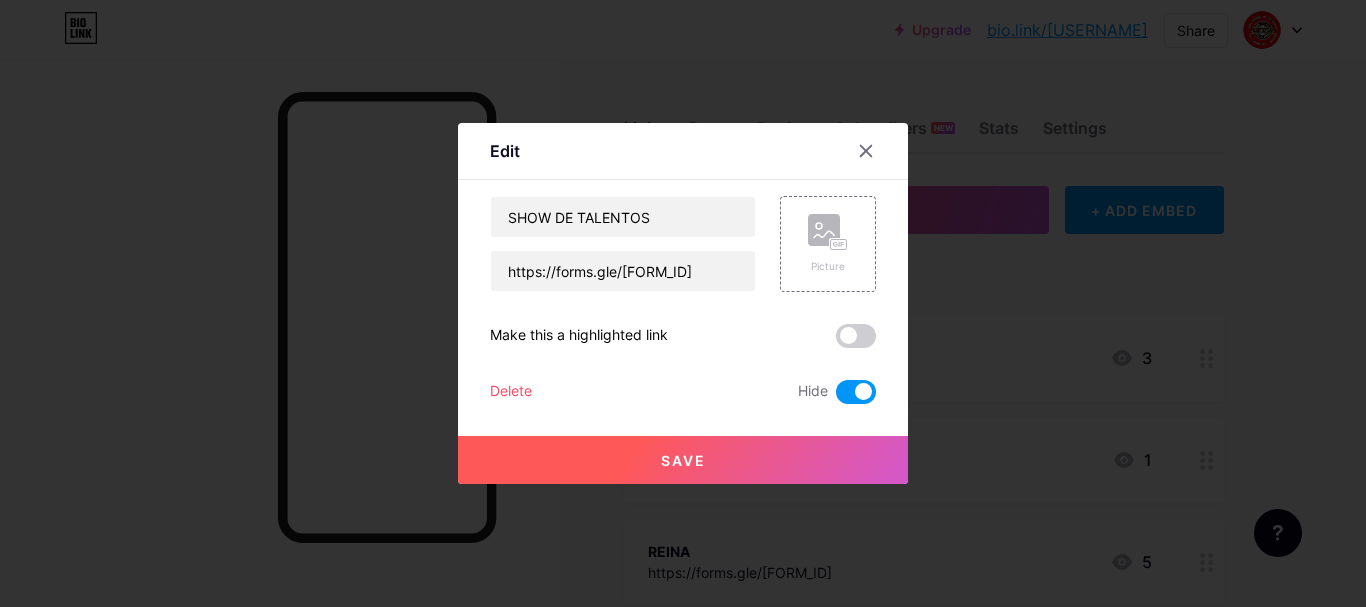 click at bounding box center [856, 392] 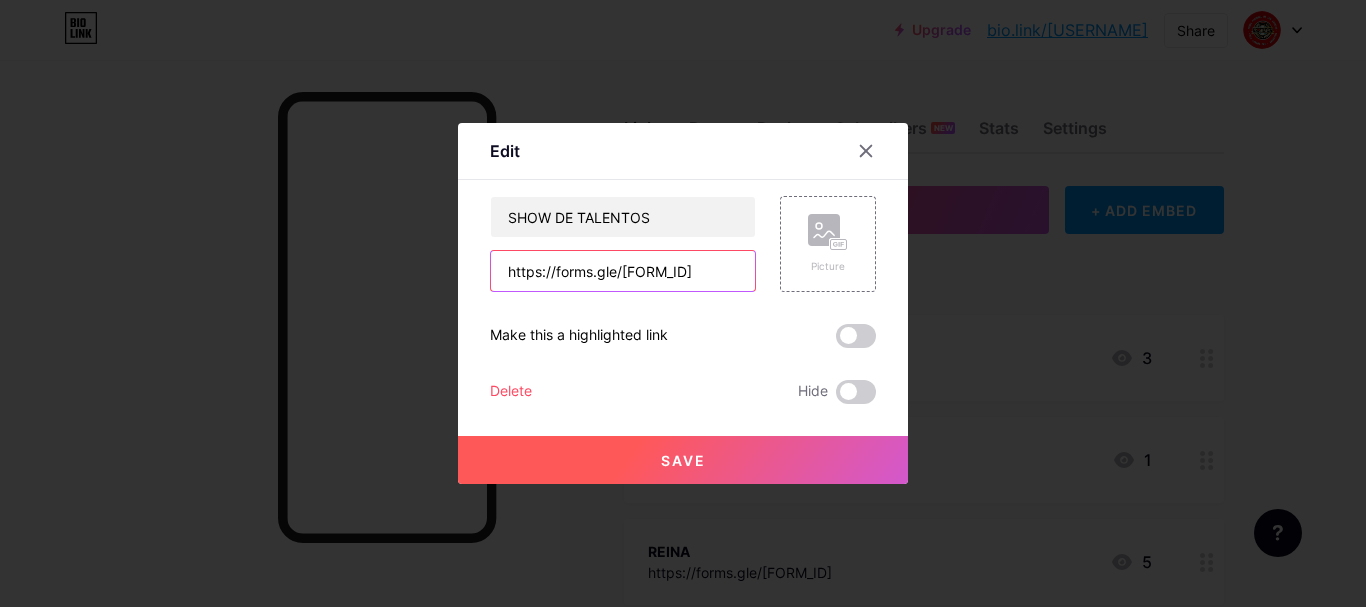 scroll, scrollTop: 0, scrollLeft: 27, axis: horizontal 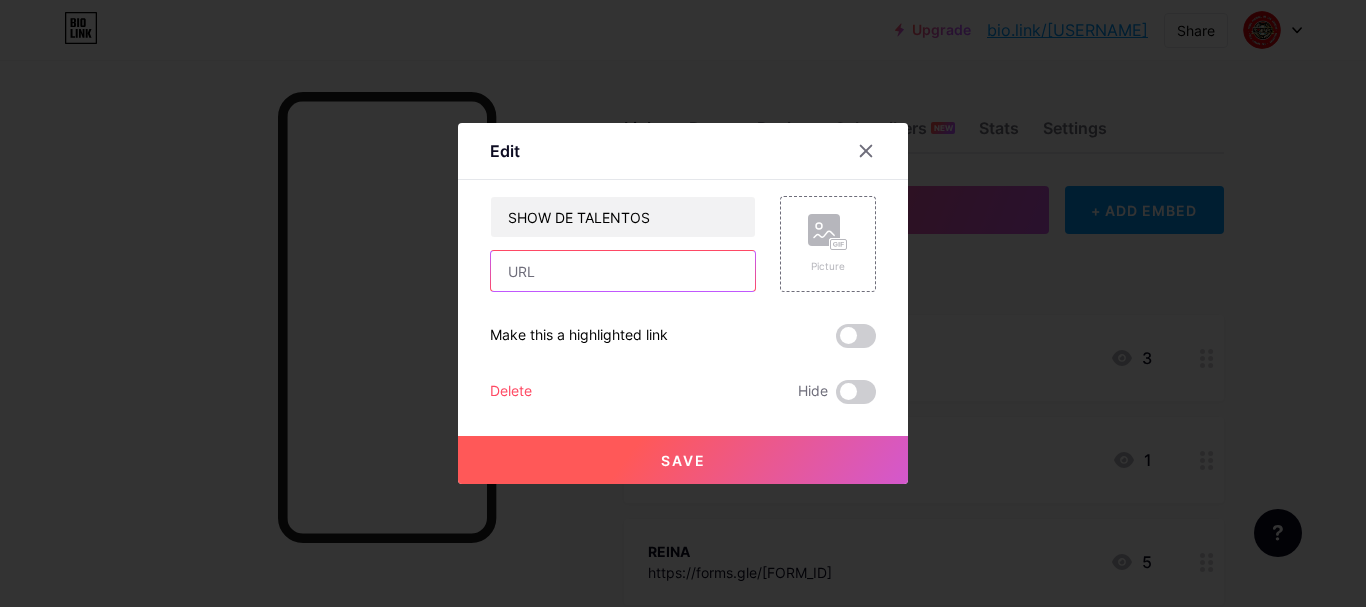 paste on "https://forms.gle/[FORM_ID]" 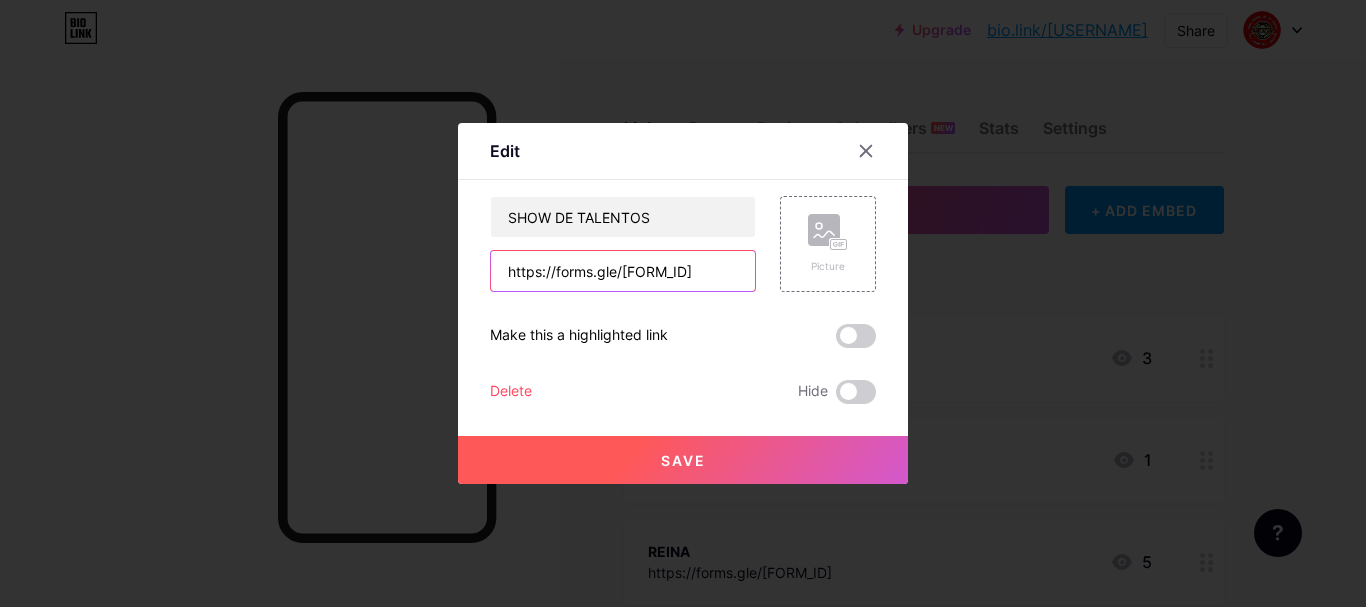 scroll, scrollTop: 0, scrollLeft: 27, axis: horizontal 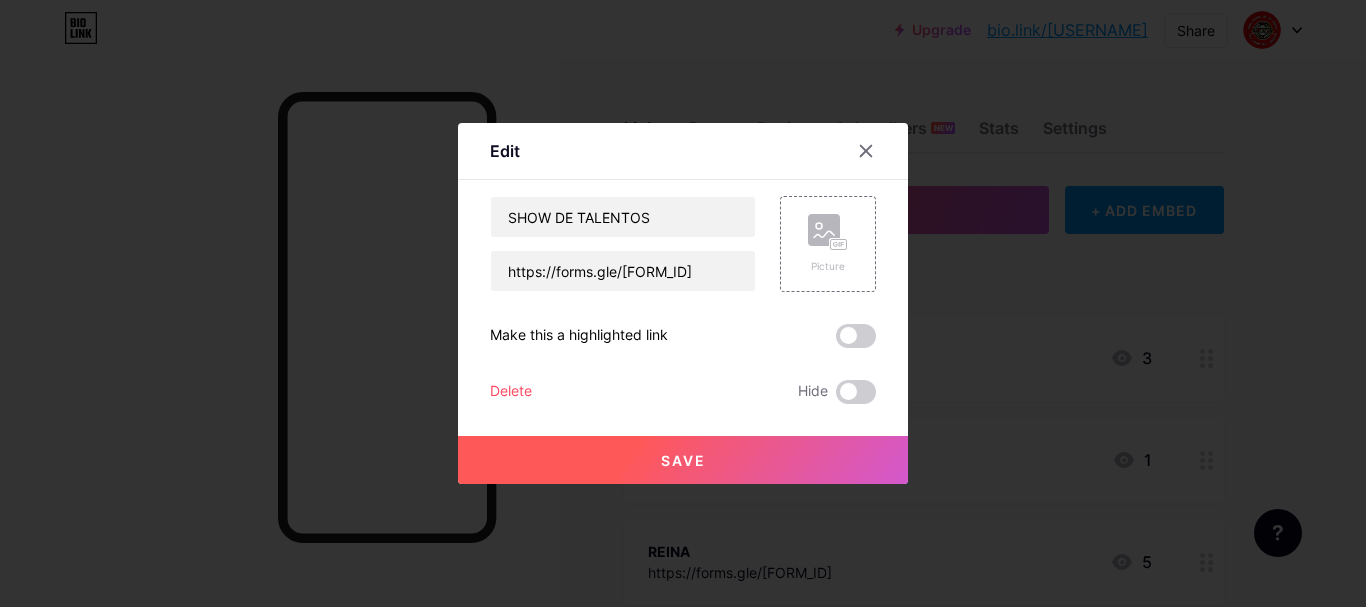 click on "Save" at bounding box center (683, 460) 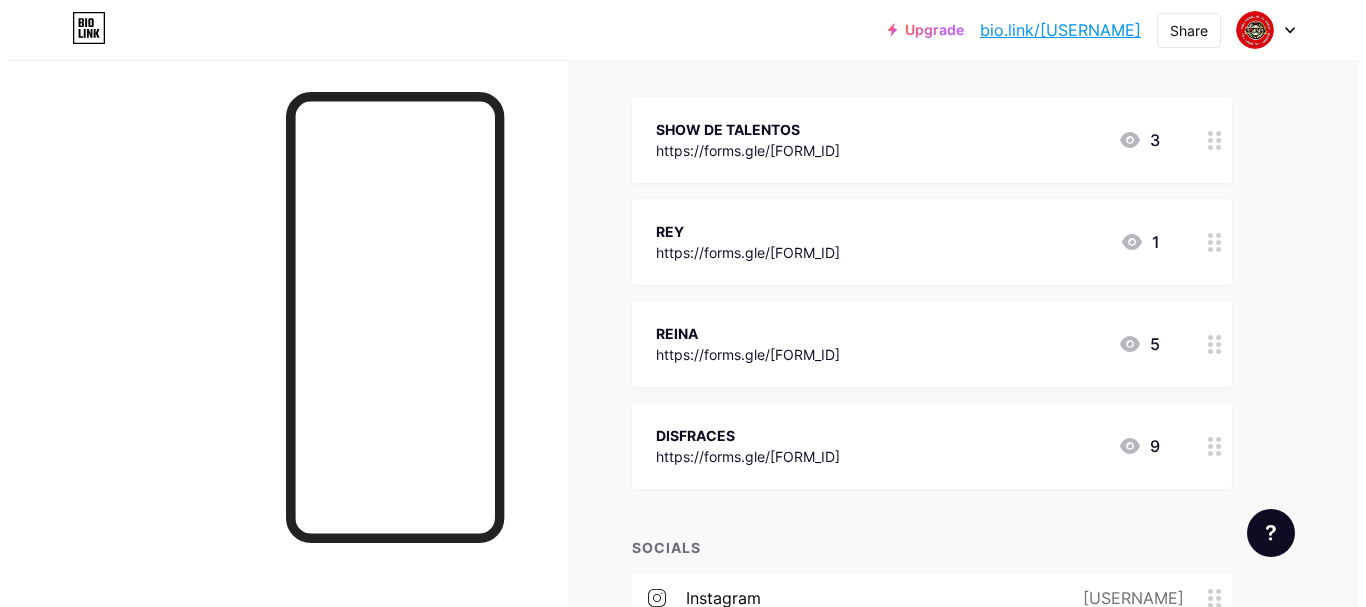 scroll, scrollTop: 222, scrollLeft: 0, axis: vertical 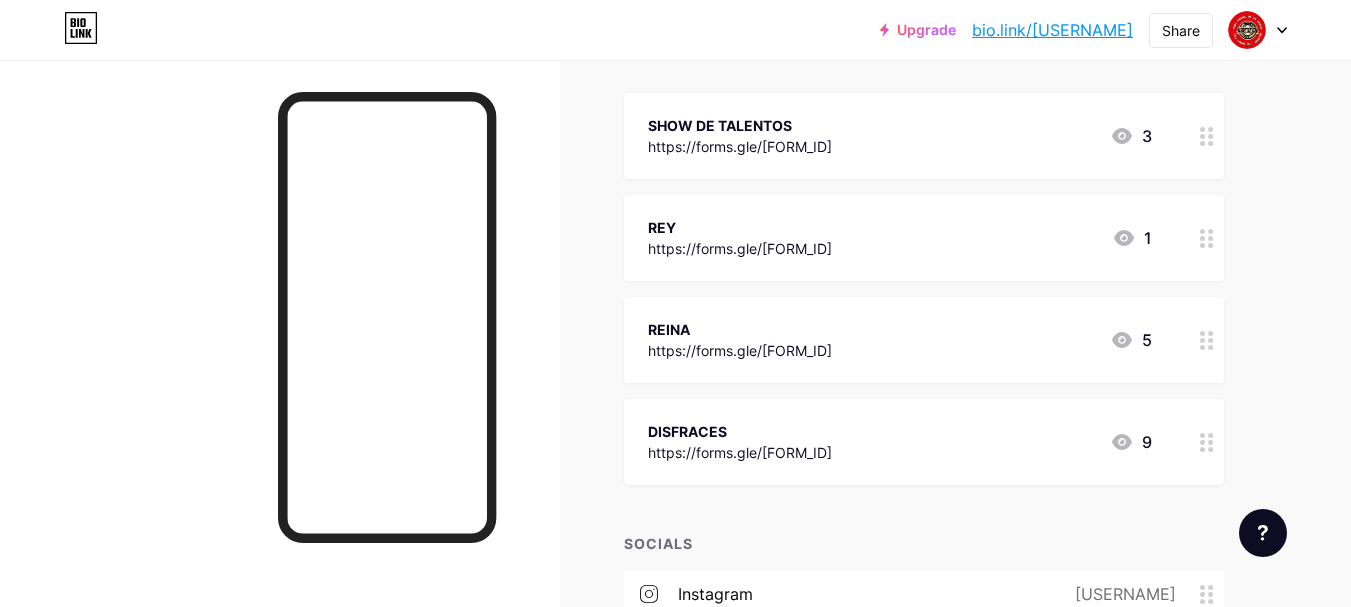 click on "REY" at bounding box center (740, 227) 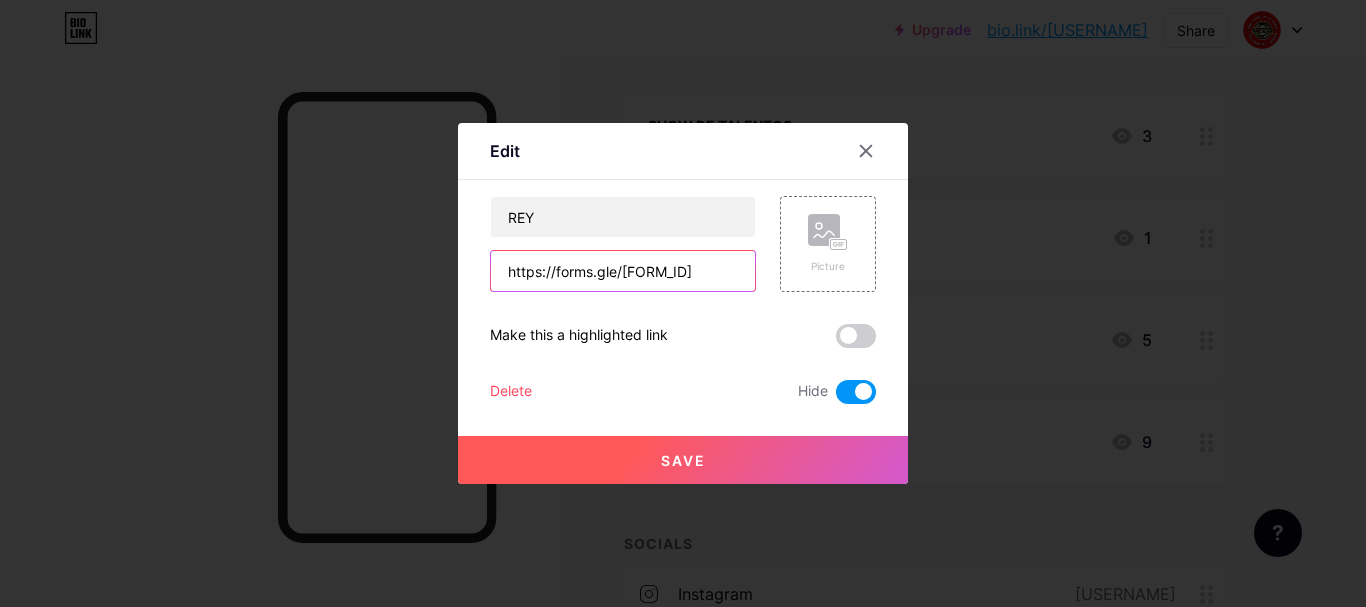 scroll, scrollTop: 0, scrollLeft: 25, axis: horizontal 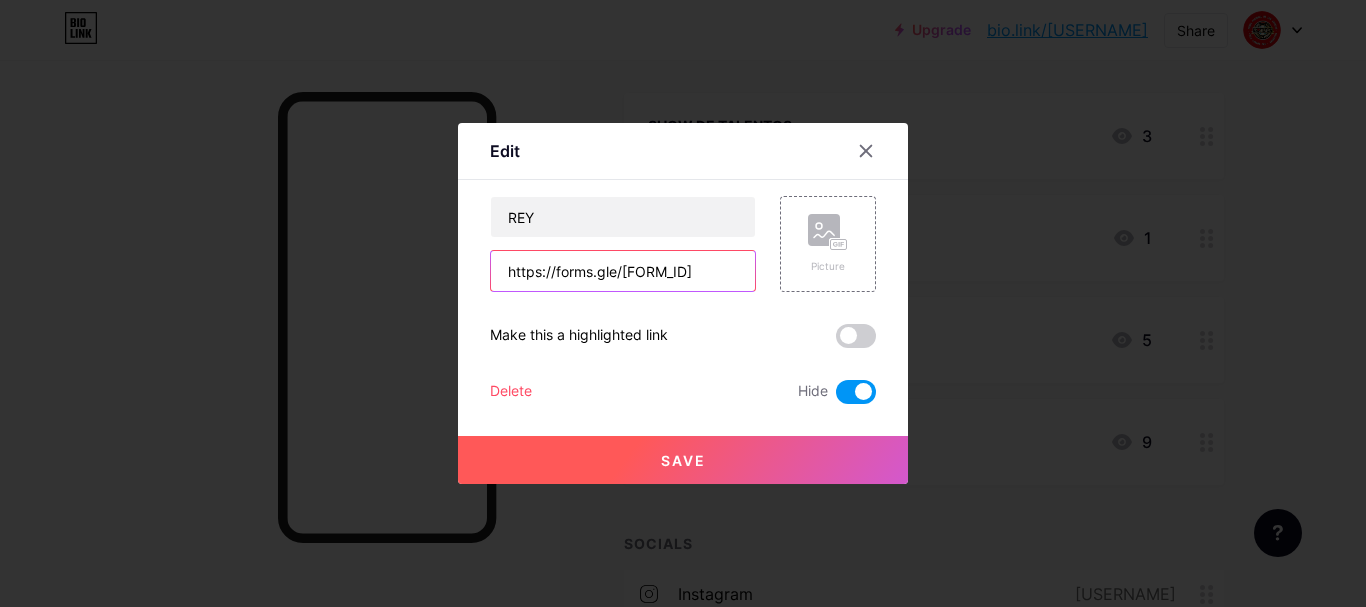 paste on "8vDg8dVacVG1Y2oy9" 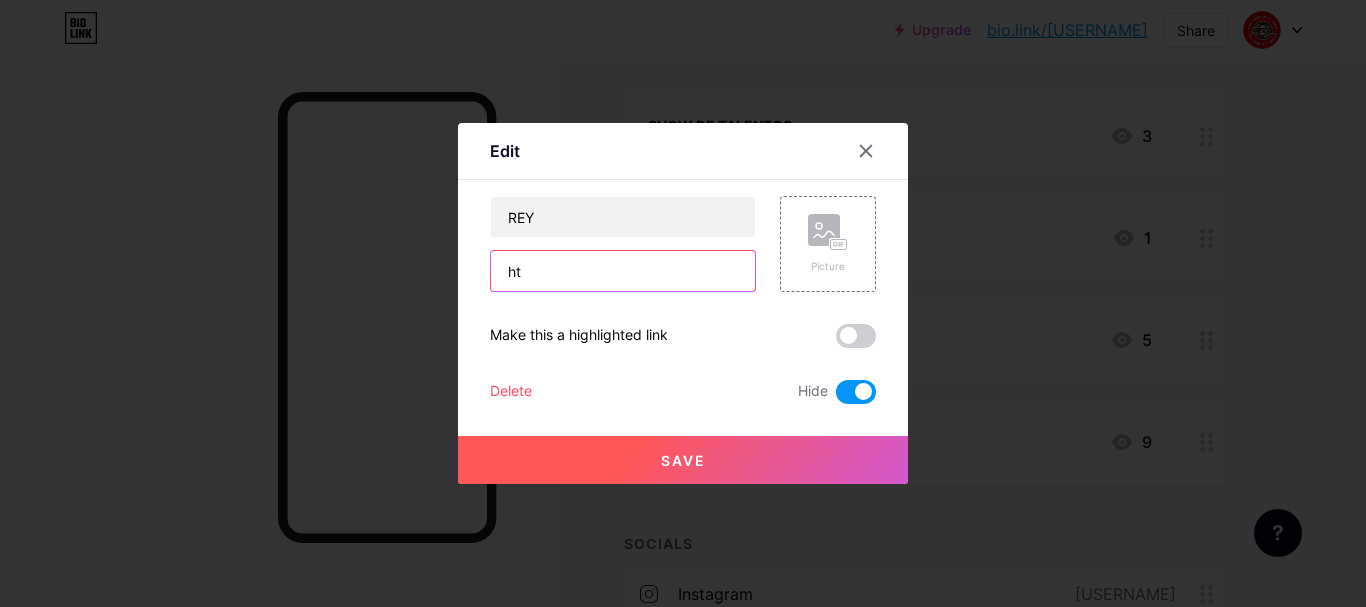 type on "h" 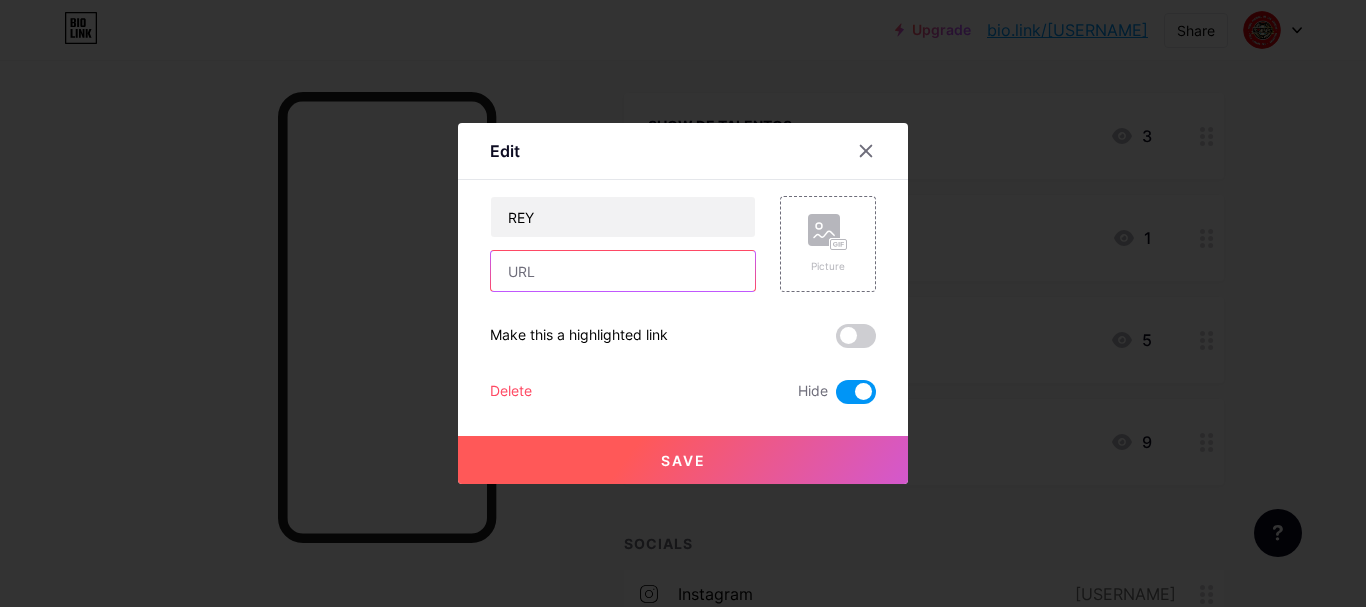 paste on "https://forms.gle/[FORM_ID]" 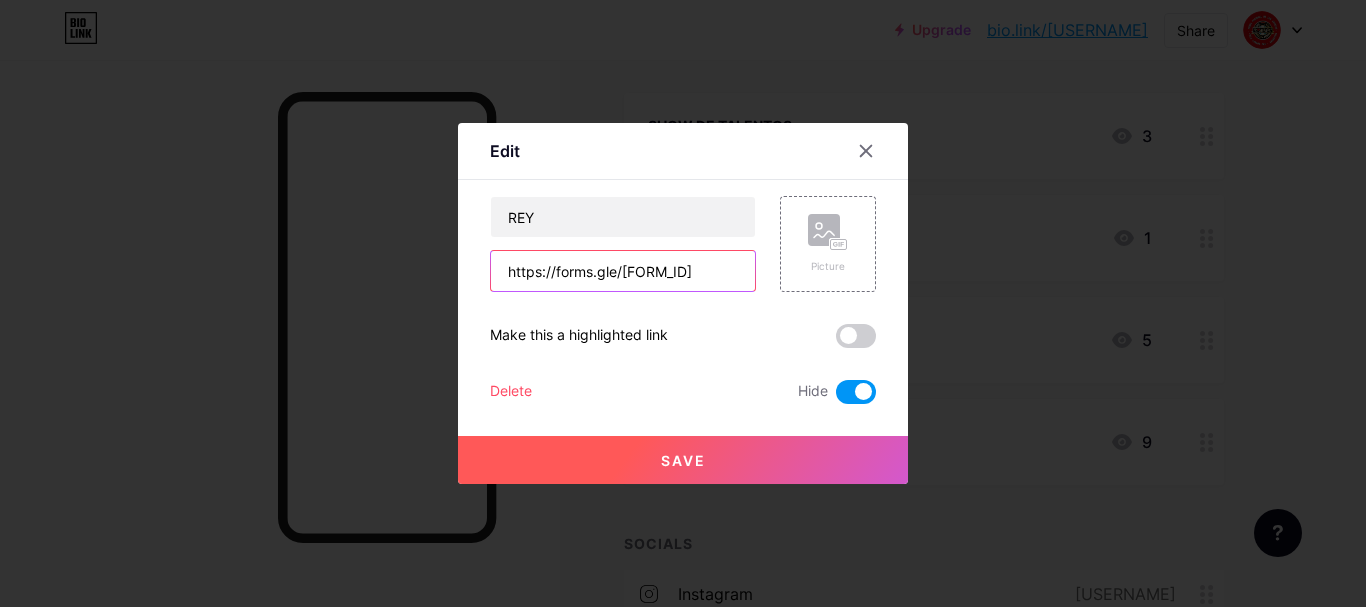 scroll, scrollTop: 0, scrollLeft: 30, axis: horizontal 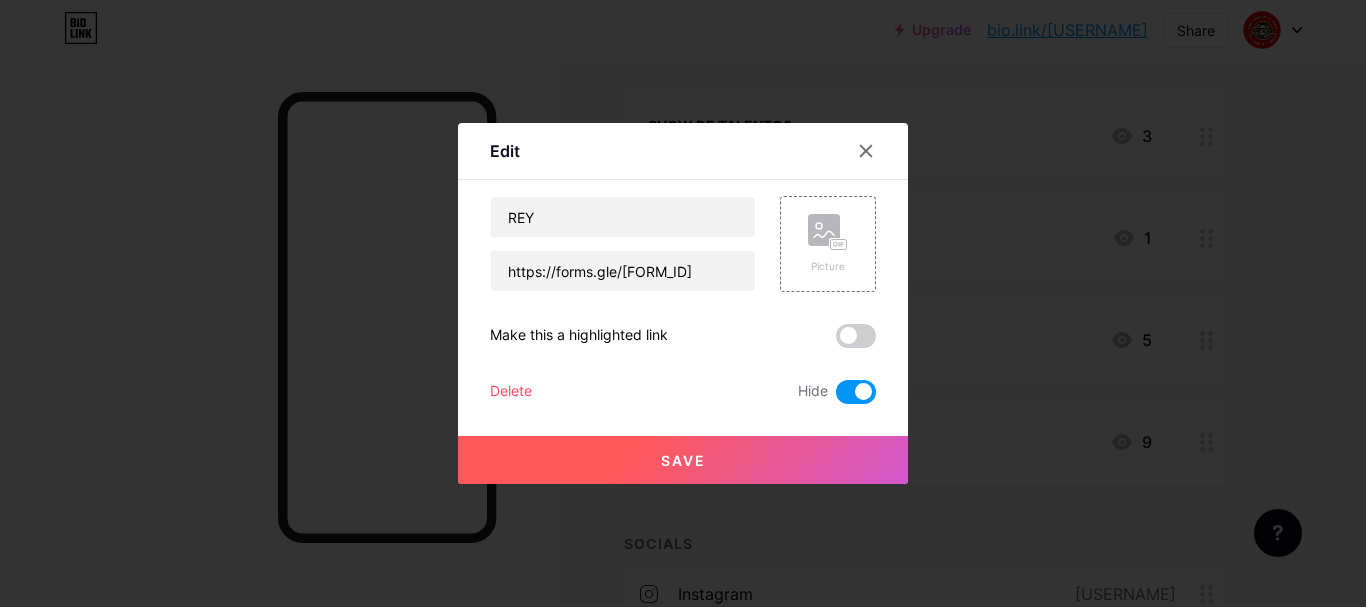 click at bounding box center [856, 392] 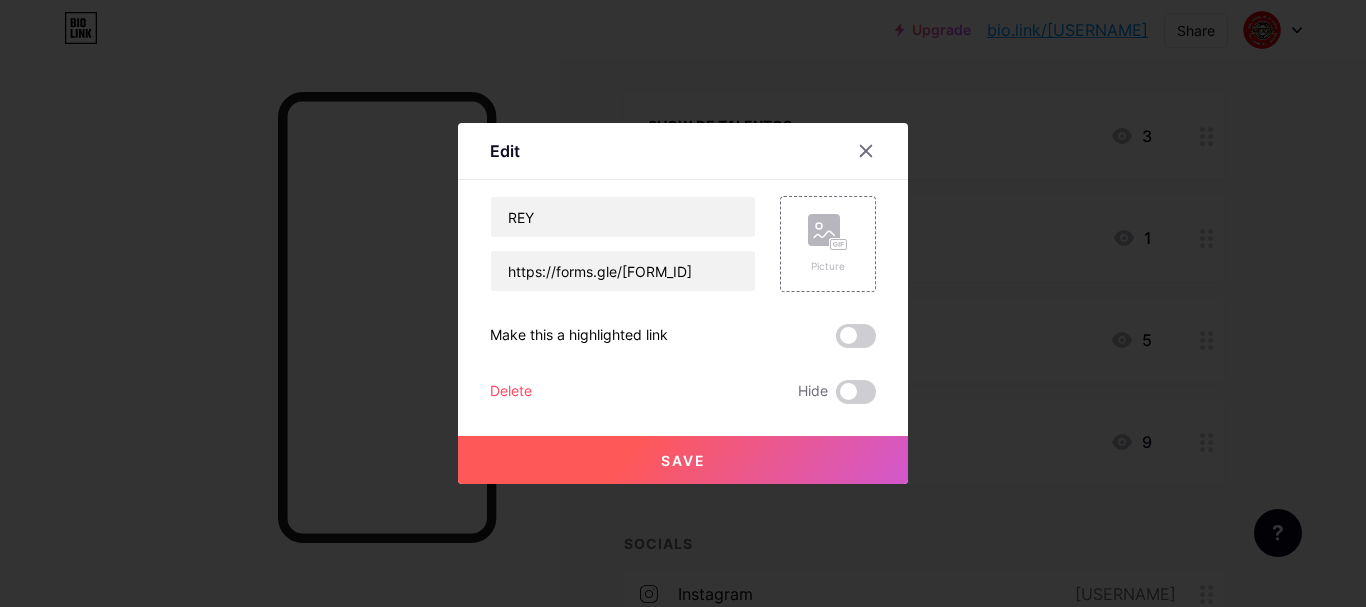 click on "Save" at bounding box center (683, 460) 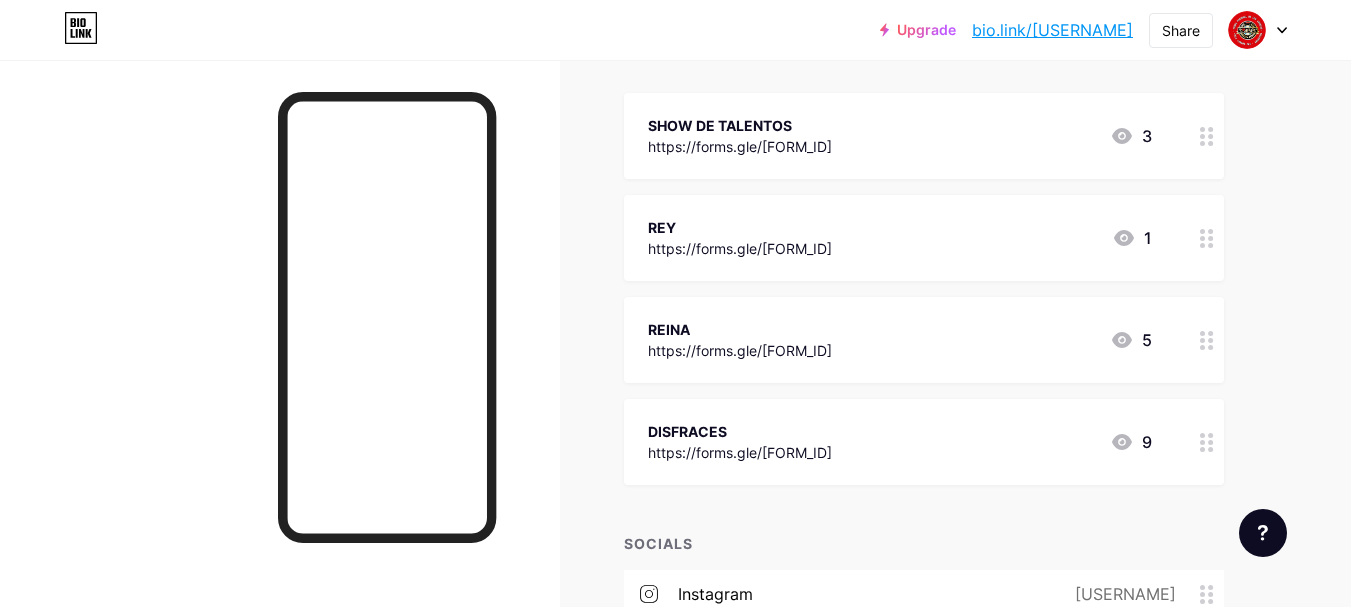 click on "REINA" at bounding box center (740, 329) 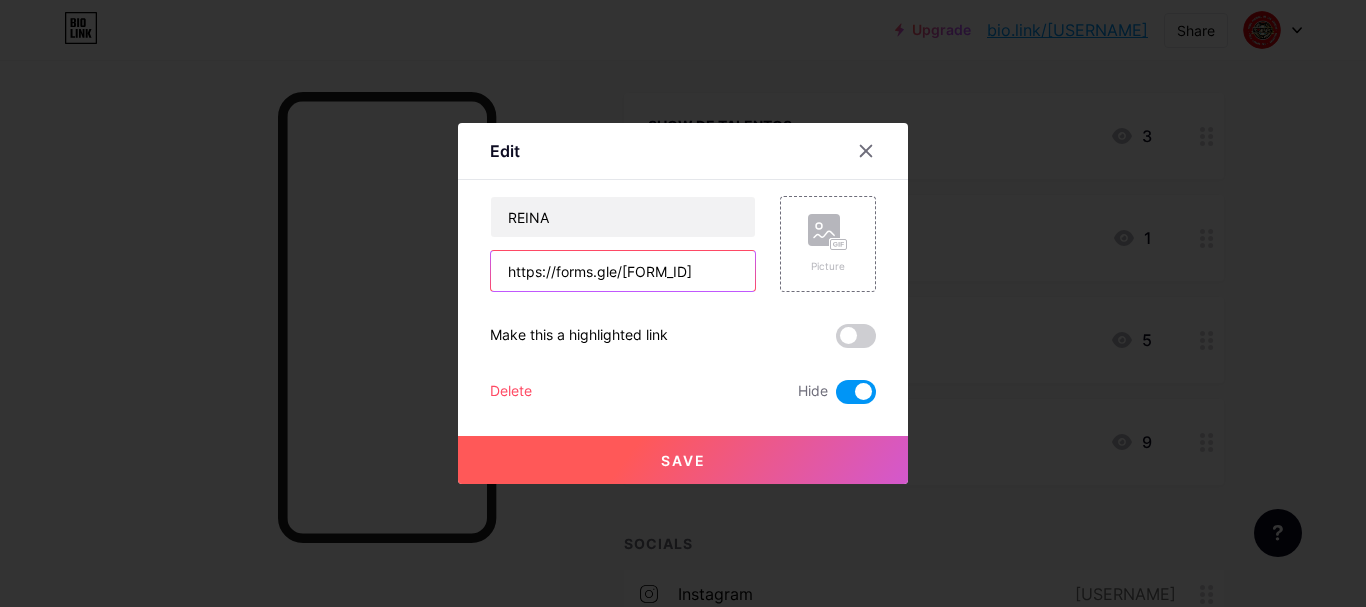 scroll, scrollTop: 0, scrollLeft: 47, axis: horizontal 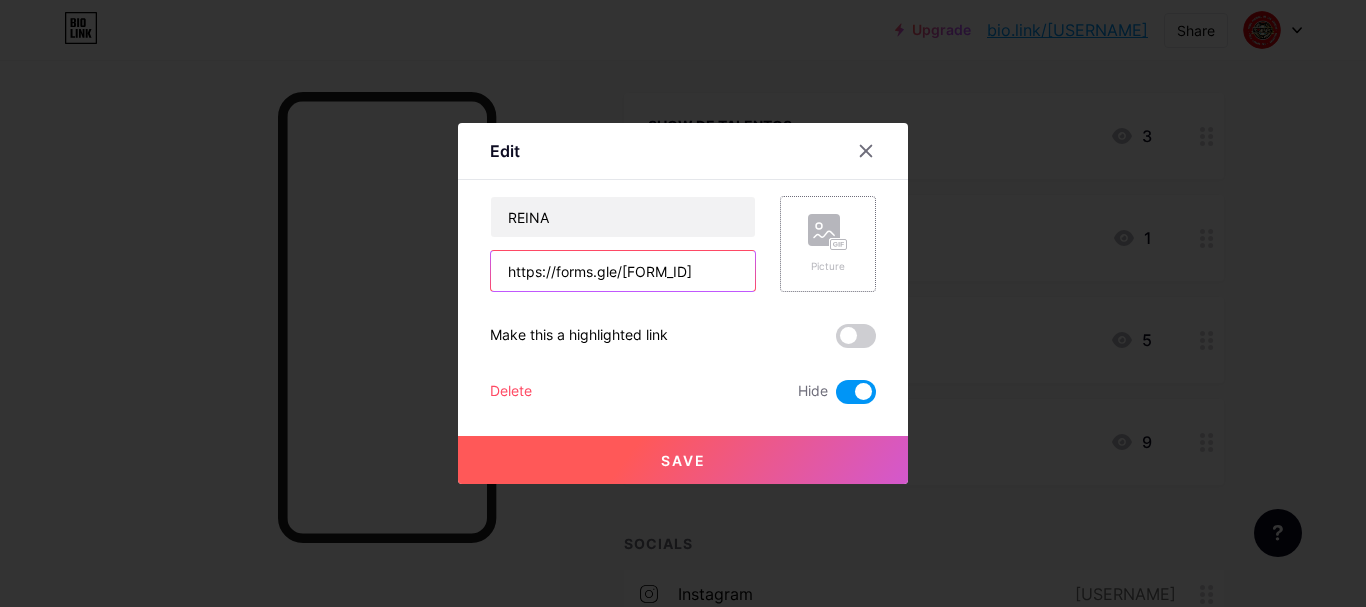 drag, startPoint x: 498, startPoint y: 272, endPoint x: 786, endPoint y: 262, distance: 288.17355 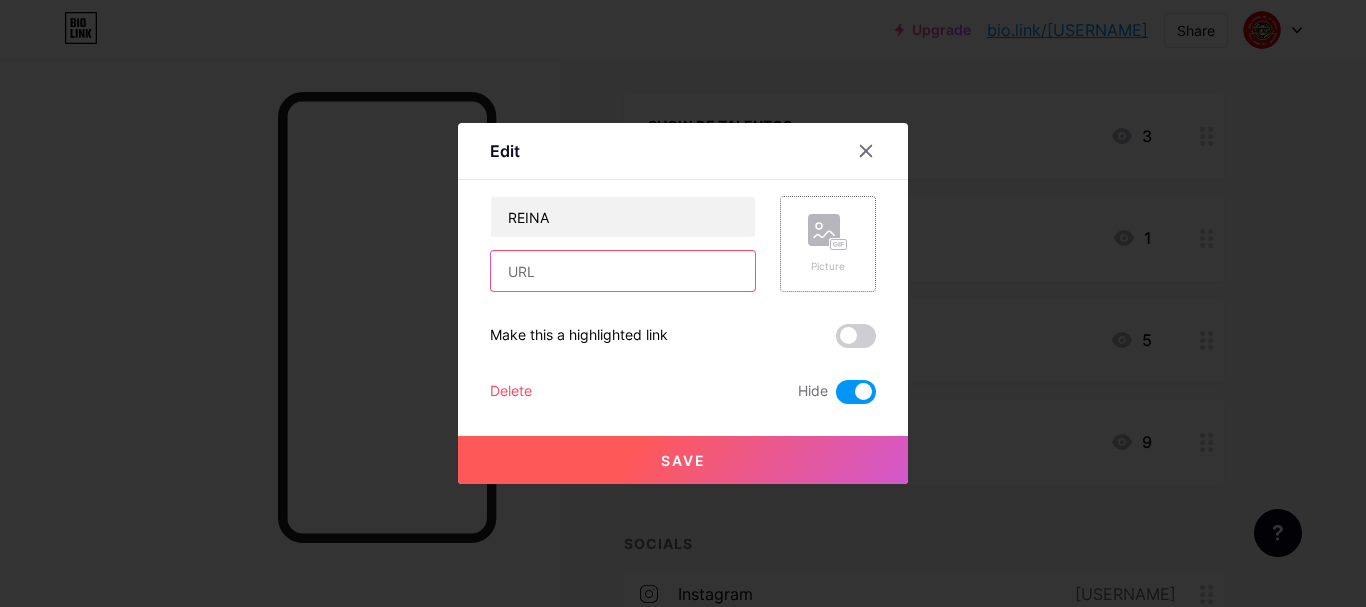 scroll, scrollTop: 0, scrollLeft: 0, axis: both 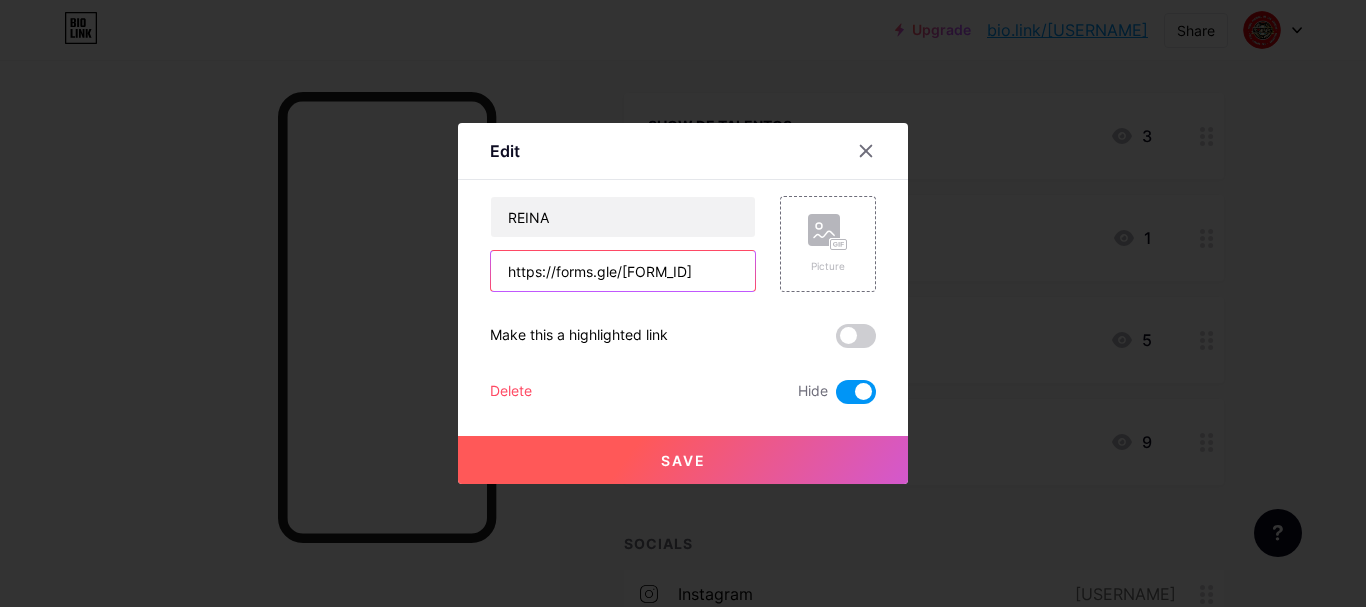 type on "https://forms.gle/[FORM_ID]" 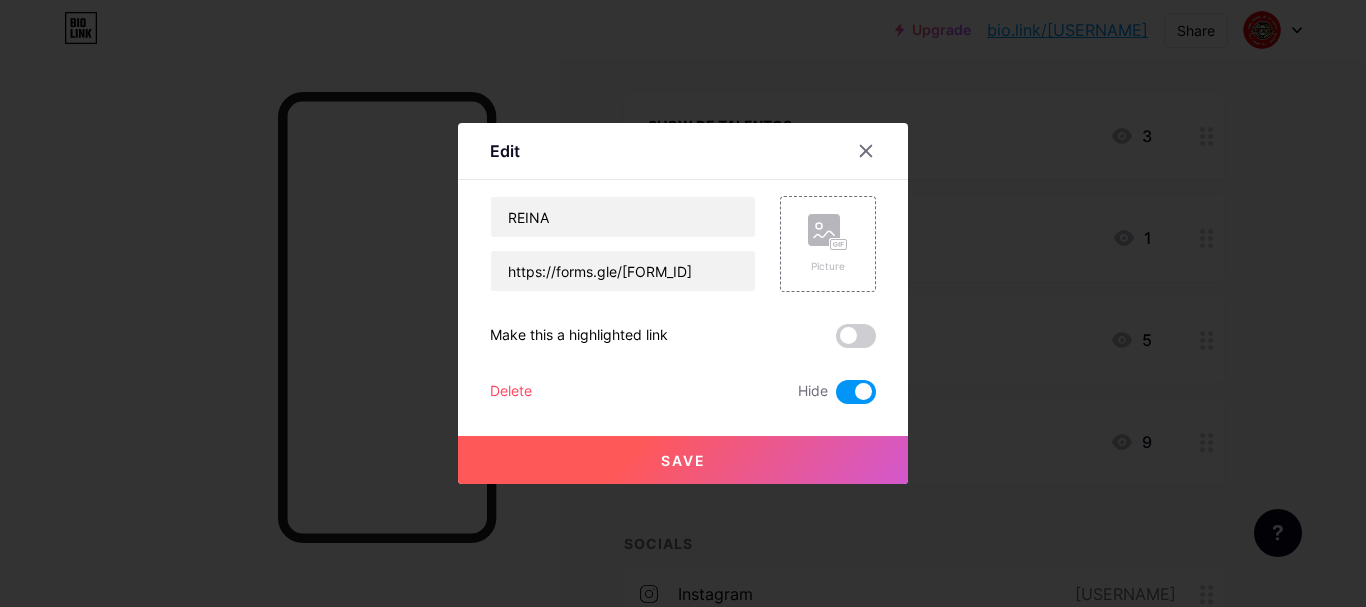 scroll, scrollTop: 0, scrollLeft: 0, axis: both 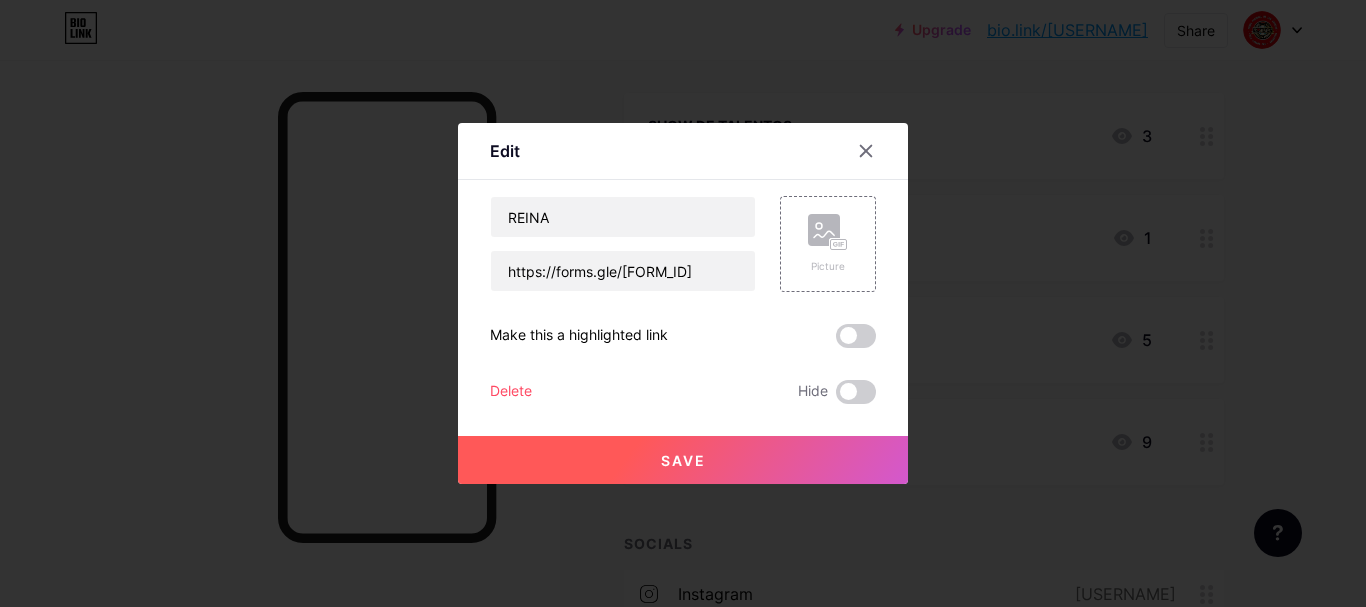 click on "Save" at bounding box center [683, 460] 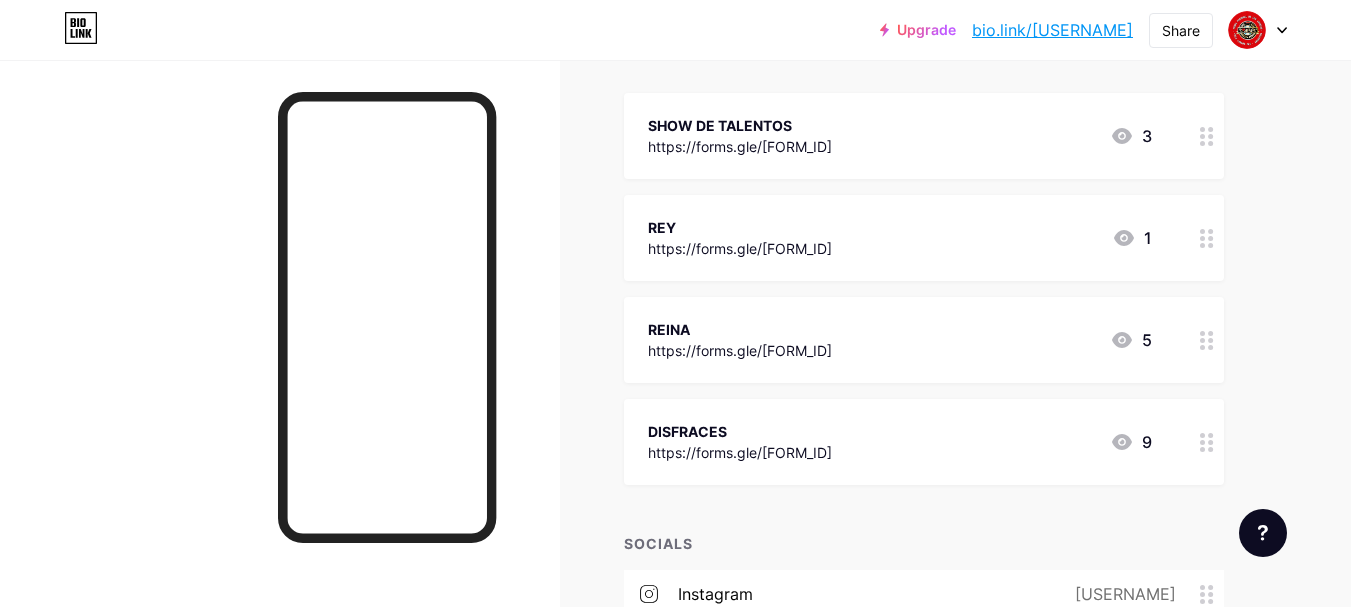 click on "https://forms.gle/[FORM_ID]" at bounding box center [740, 452] 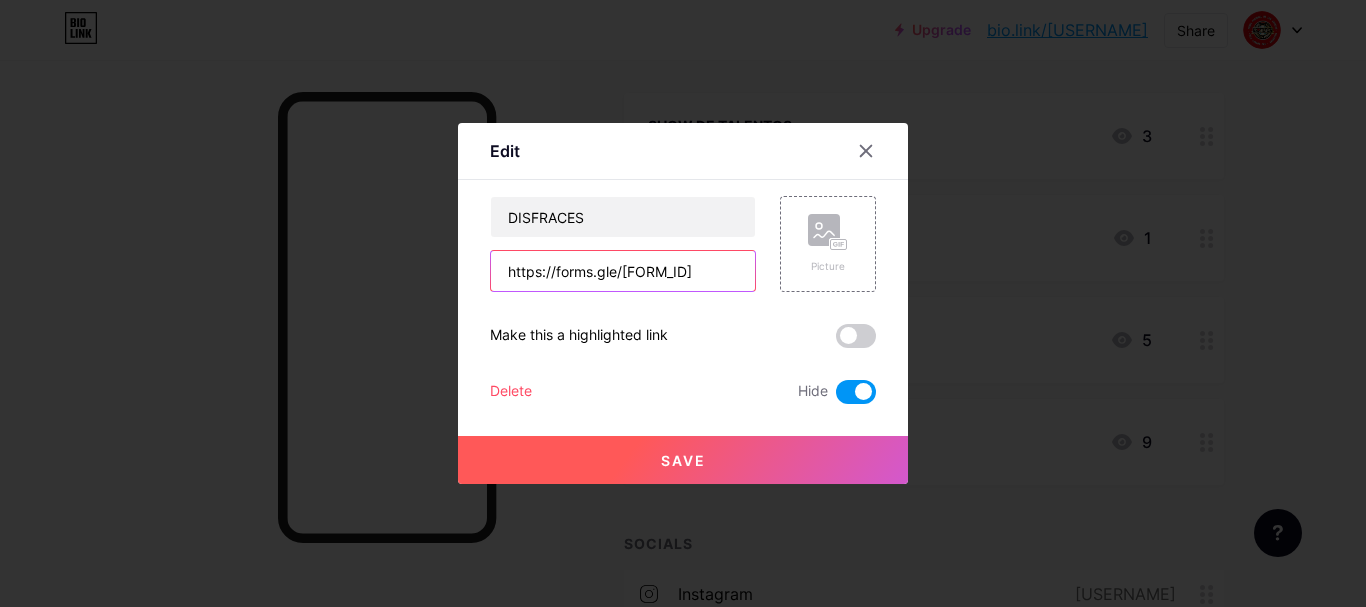 scroll, scrollTop: 0, scrollLeft: 36, axis: horizontal 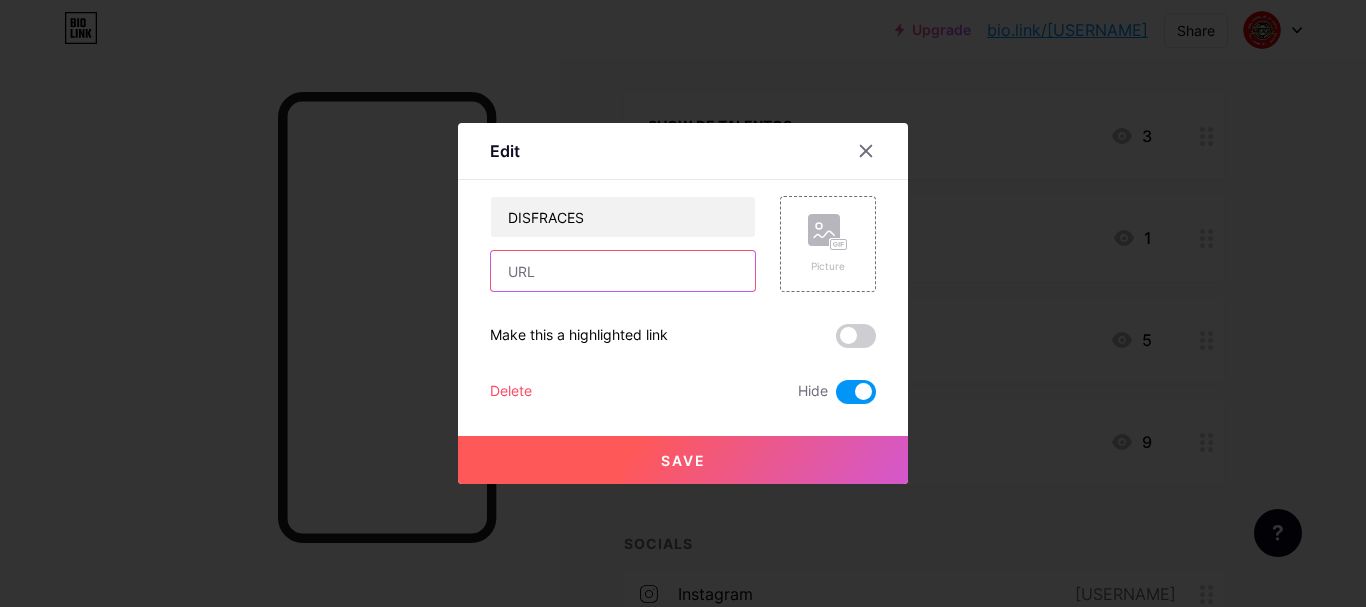 paste on "https://forms.gle/[FORM_ID]" 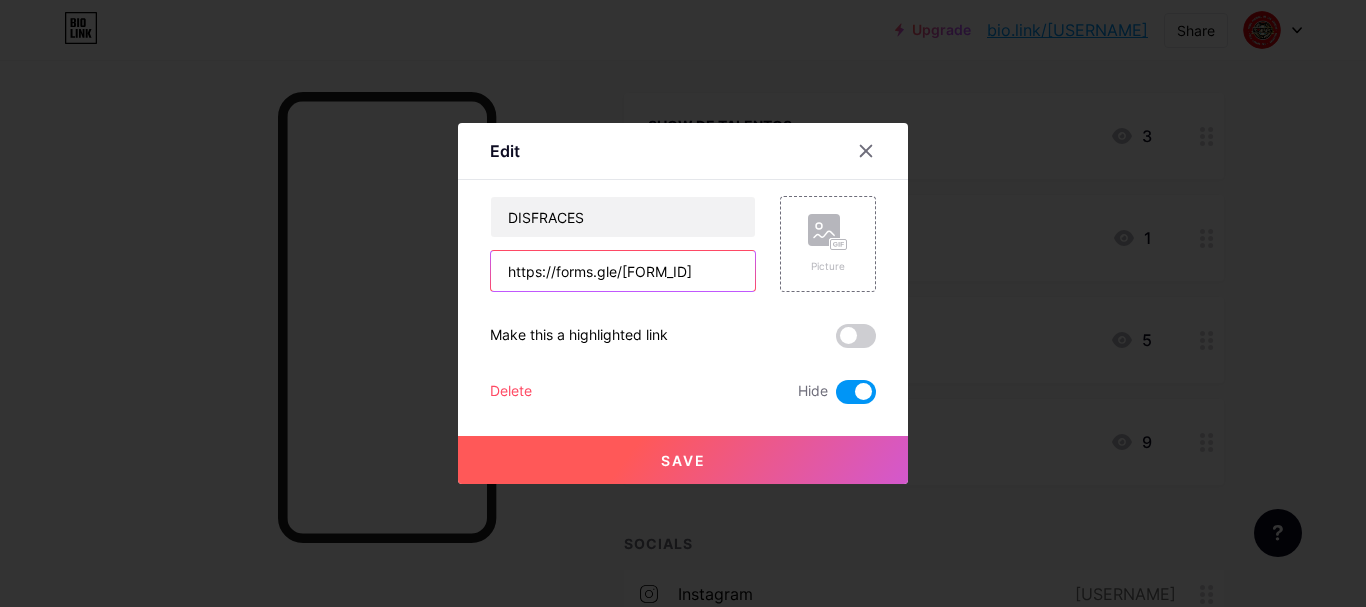 scroll, scrollTop: 0, scrollLeft: 31, axis: horizontal 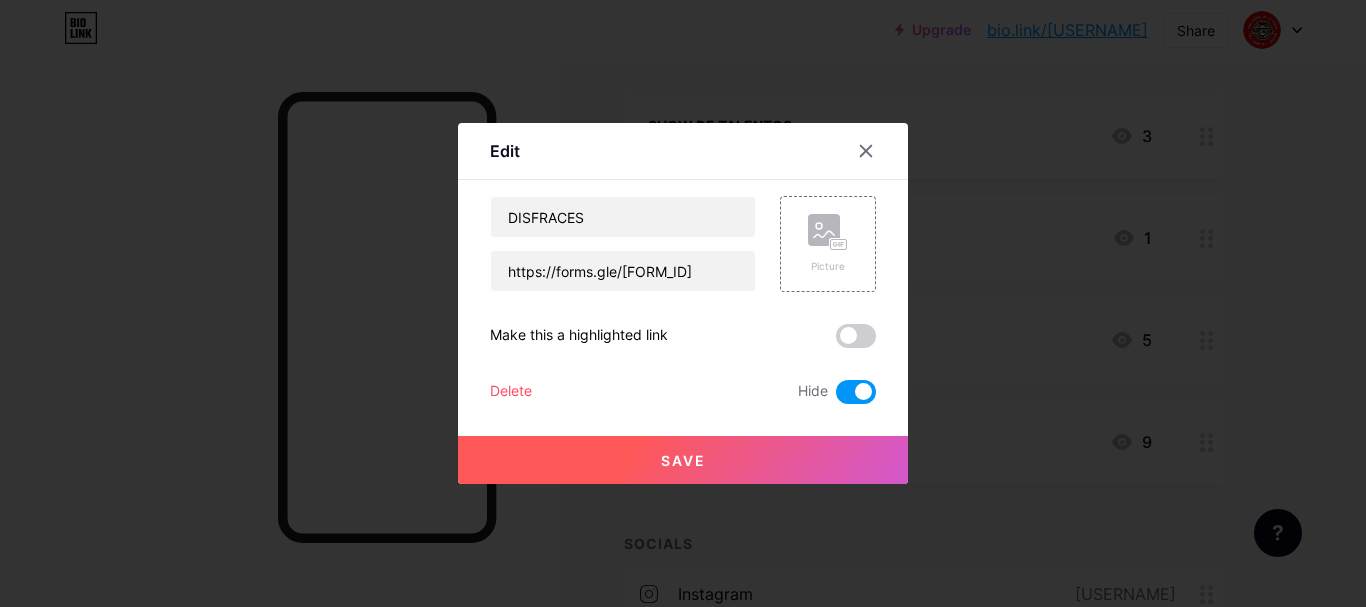 click at bounding box center (856, 392) 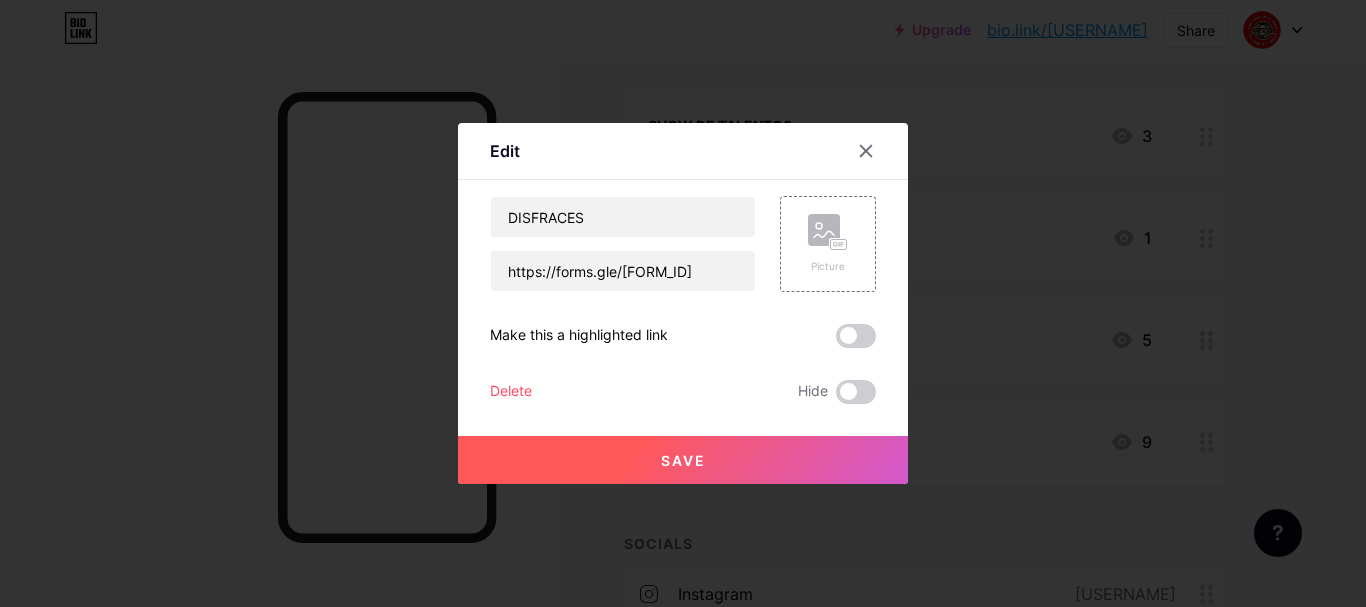 click on "Save" at bounding box center (683, 460) 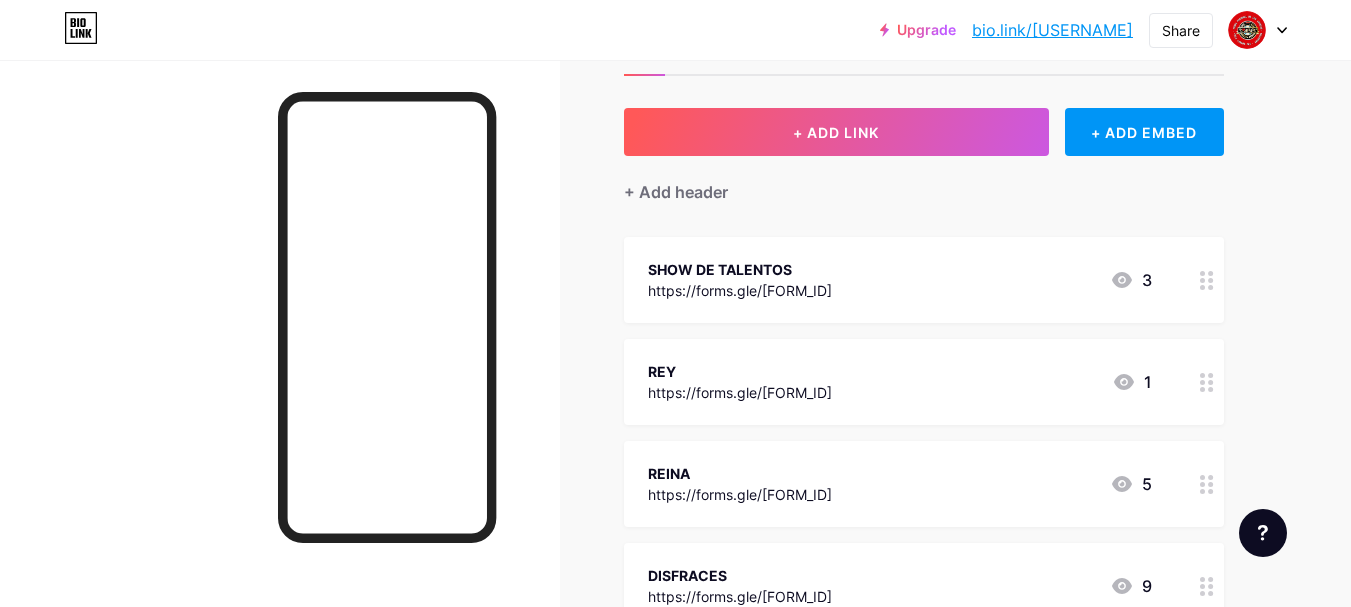 scroll, scrollTop: 0, scrollLeft: 0, axis: both 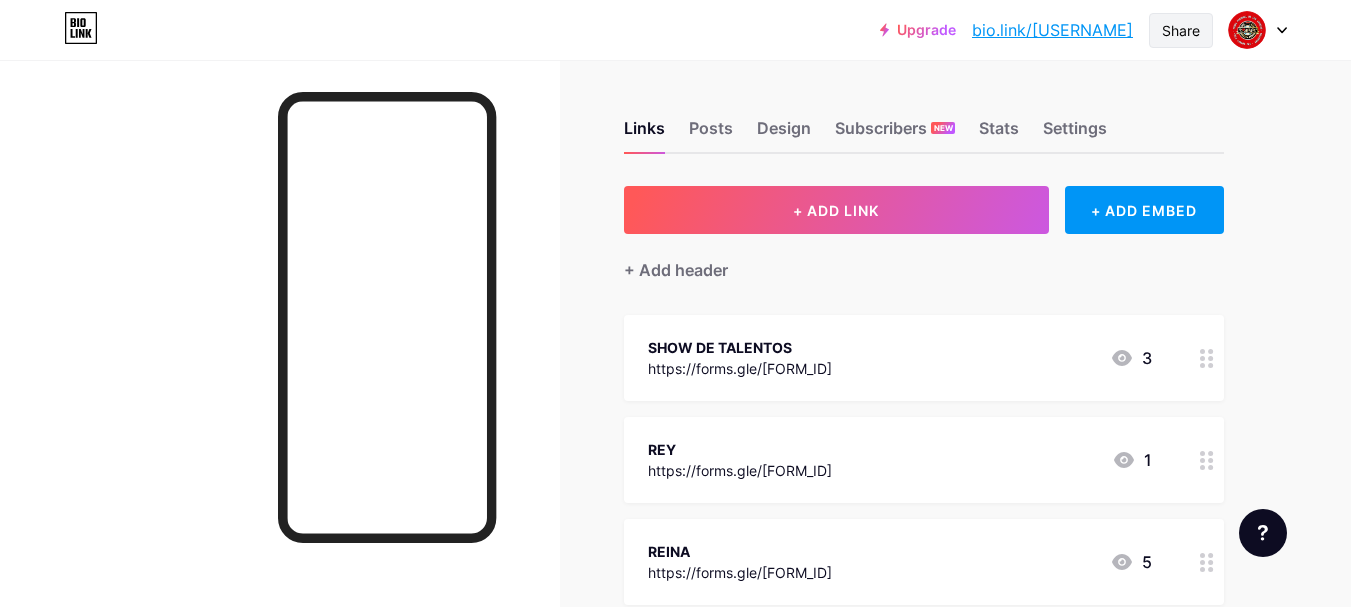 click on "Share" at bounding box center [1181, 30] 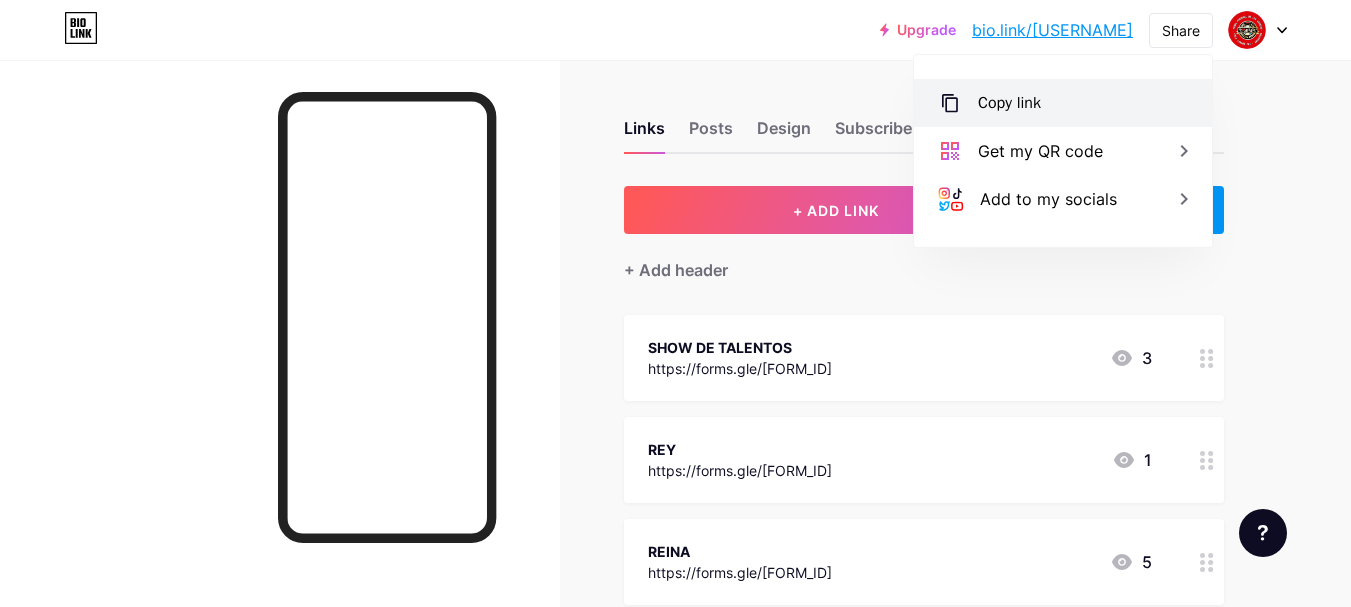click on "Copy link" at bounding box center [1063, 103] 